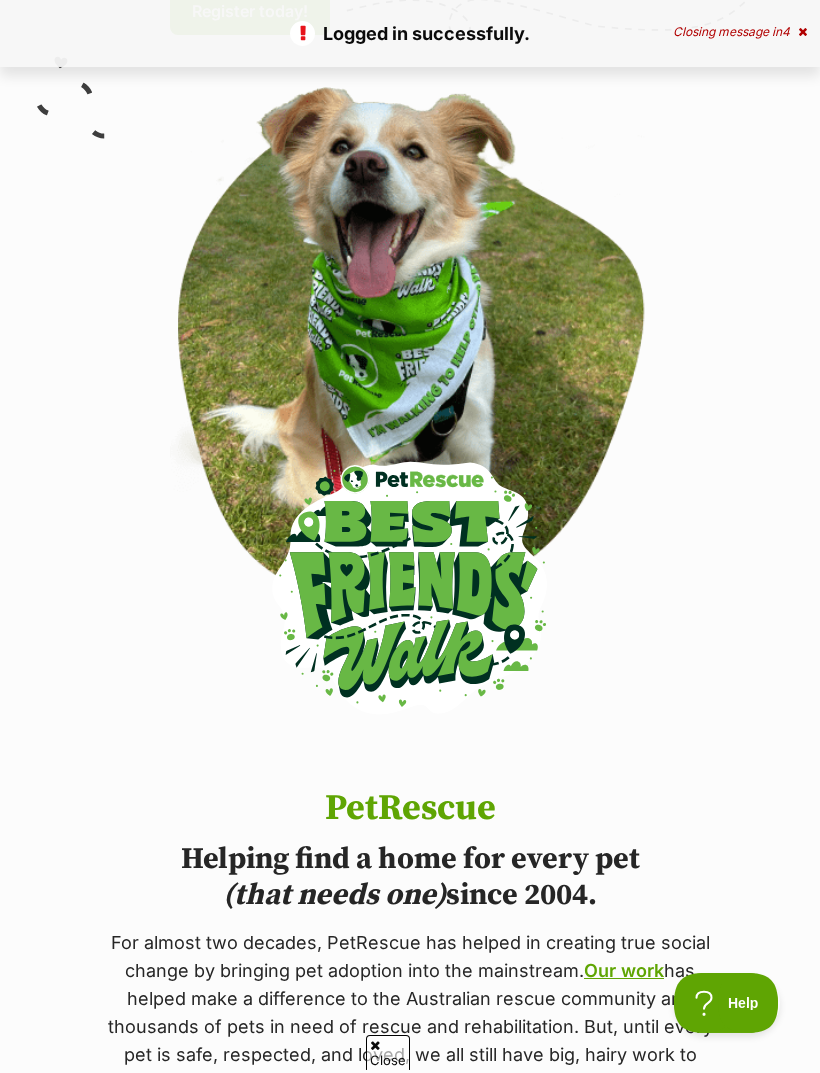 scroll, scrollTop: 0, scrollLeft: 0, axis: both 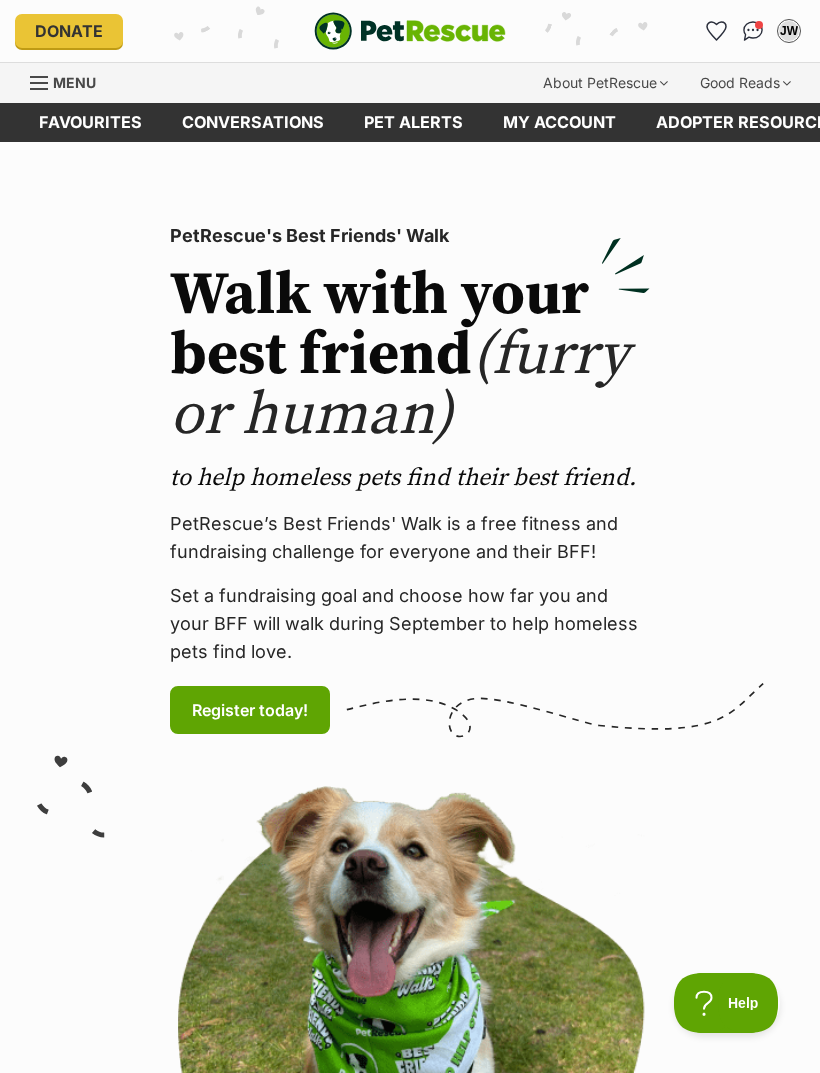 click on "Favourites" at bounding box center (90, 122) 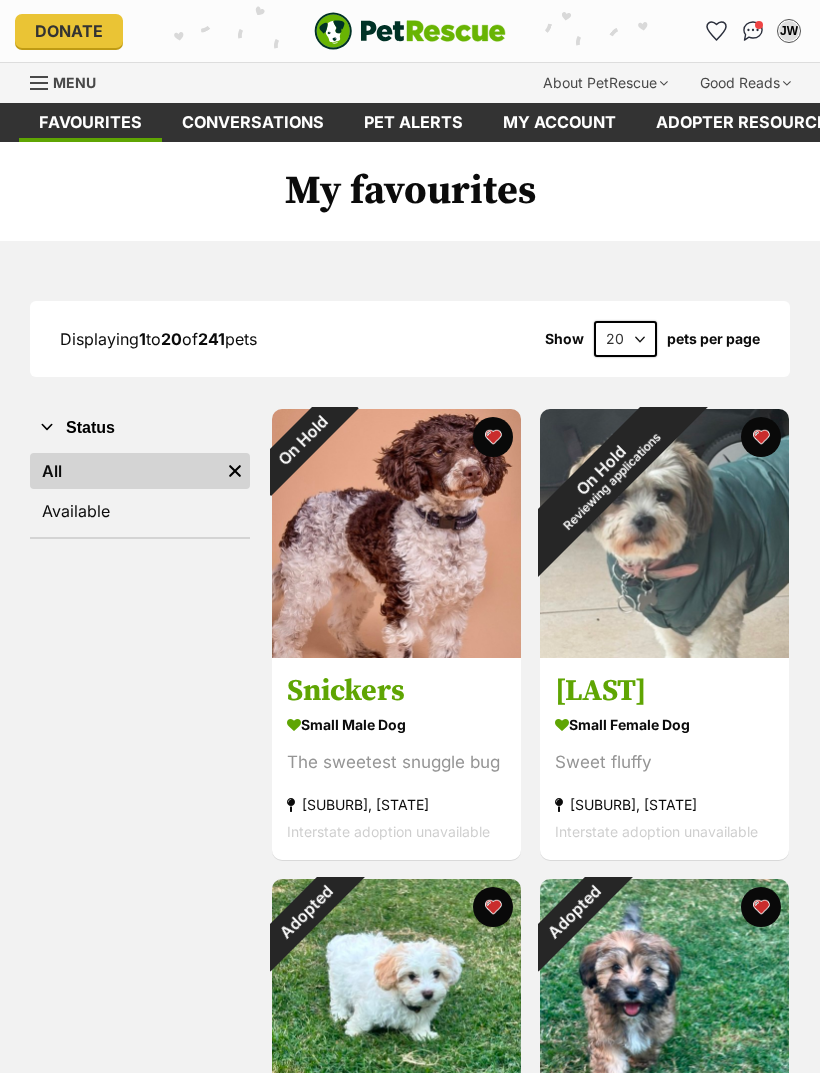 scroll, scrollTop: 38, scrollLeft: 0, axis: vertical 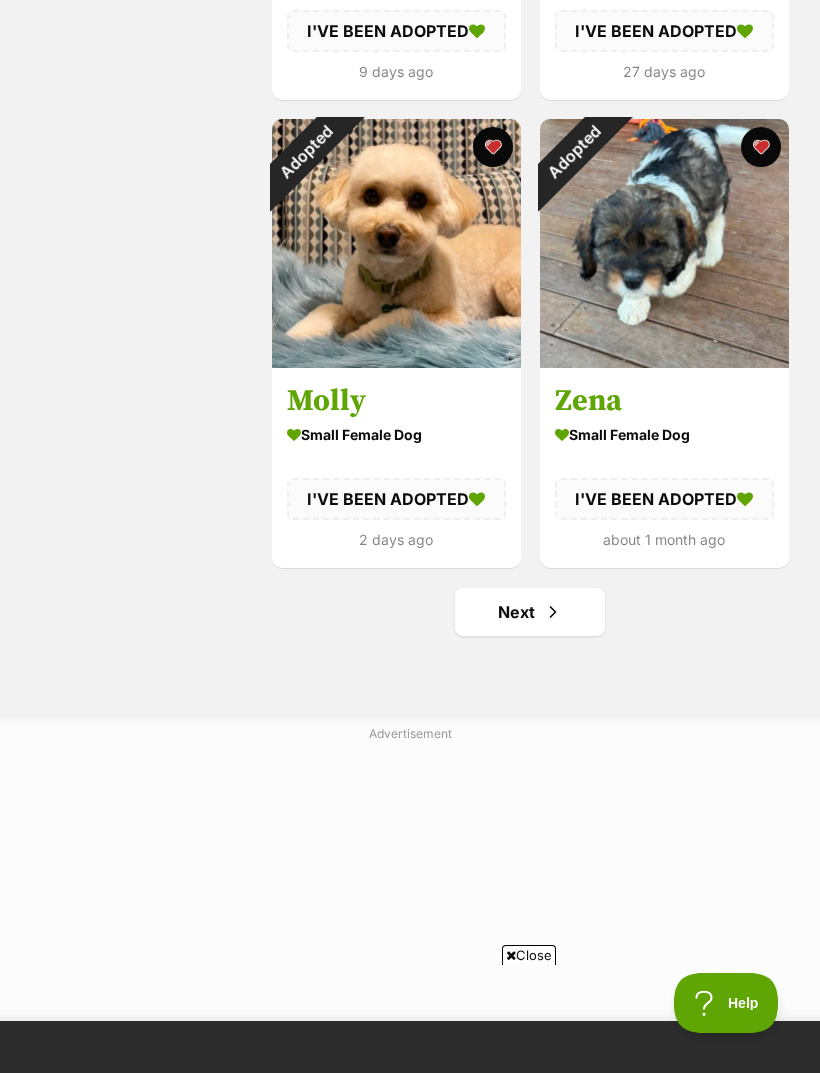 click on "Next" at bounding box center (530, 612) 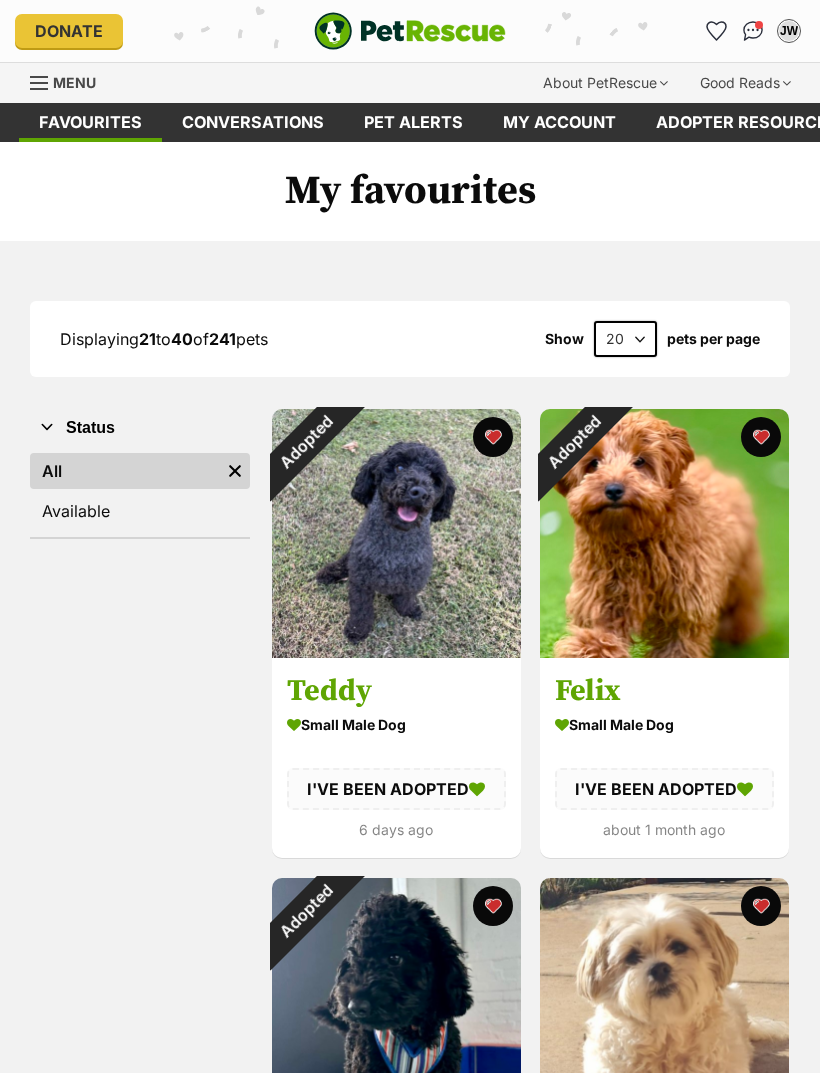 scroll, scrollTop: 0, scrollLeft: 0, axis: both 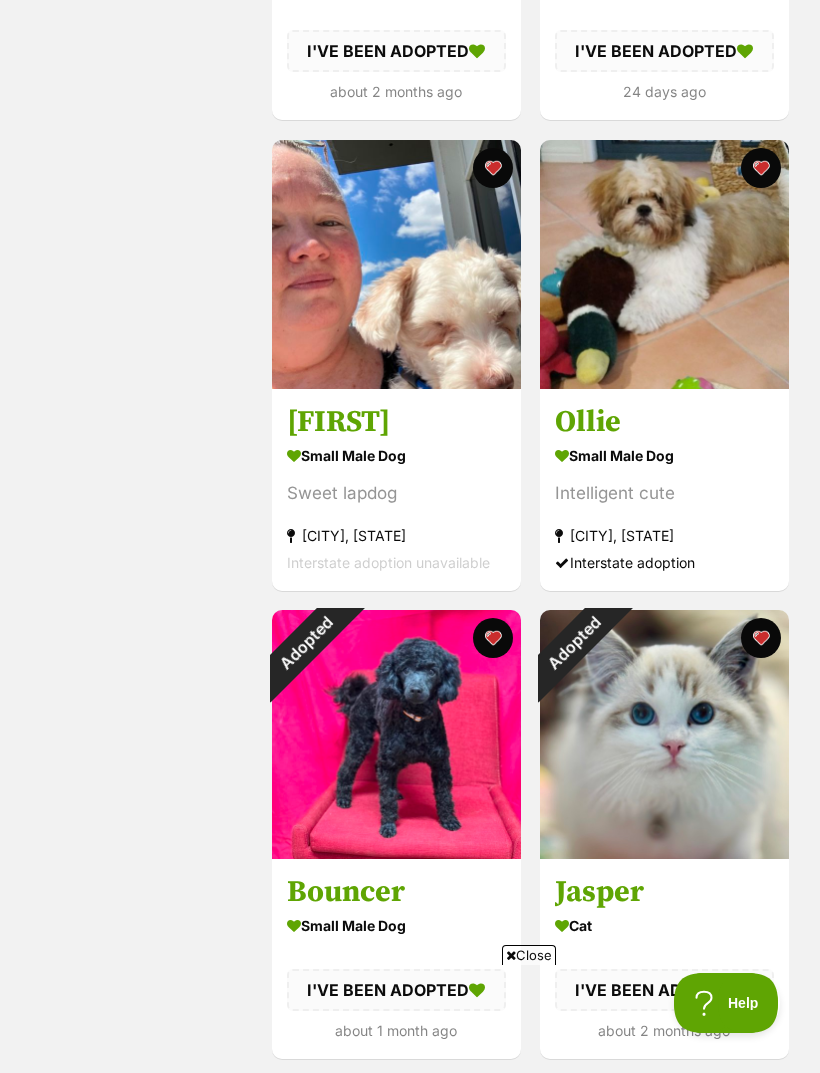 click at bounding box center [396, 264] 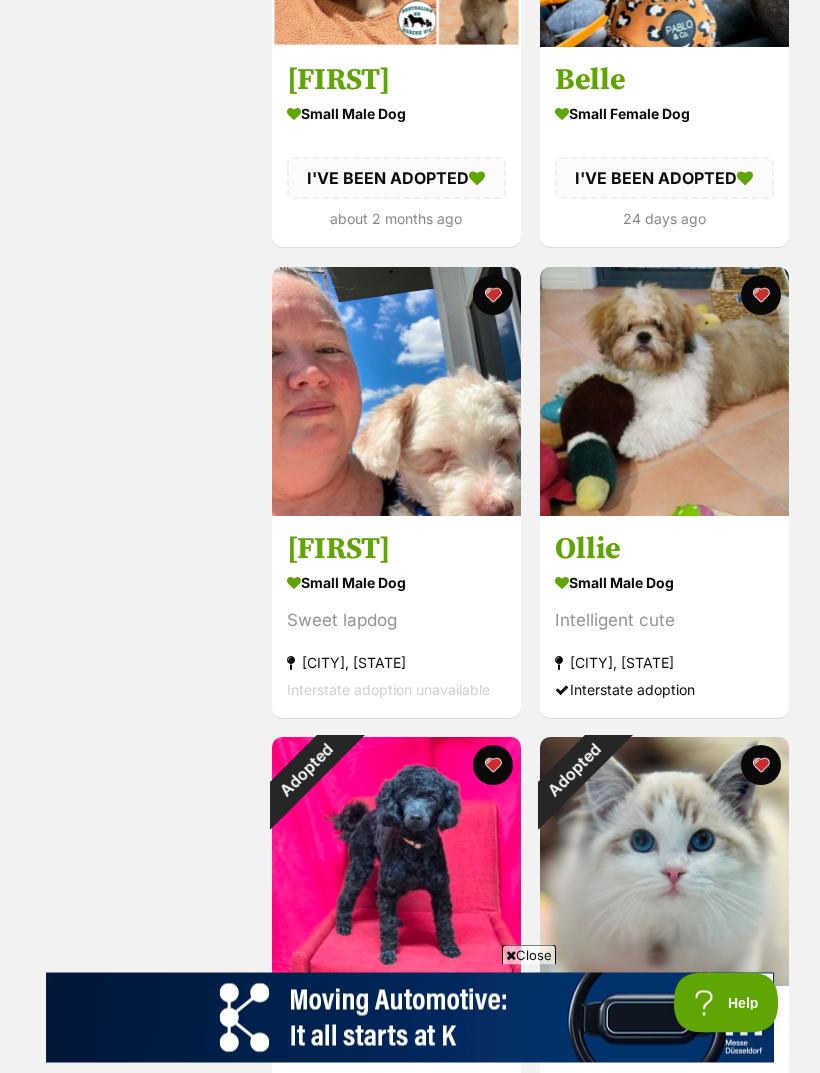 scroll, scrollTop: 1551, scrollLeft: 0, axis: vertical 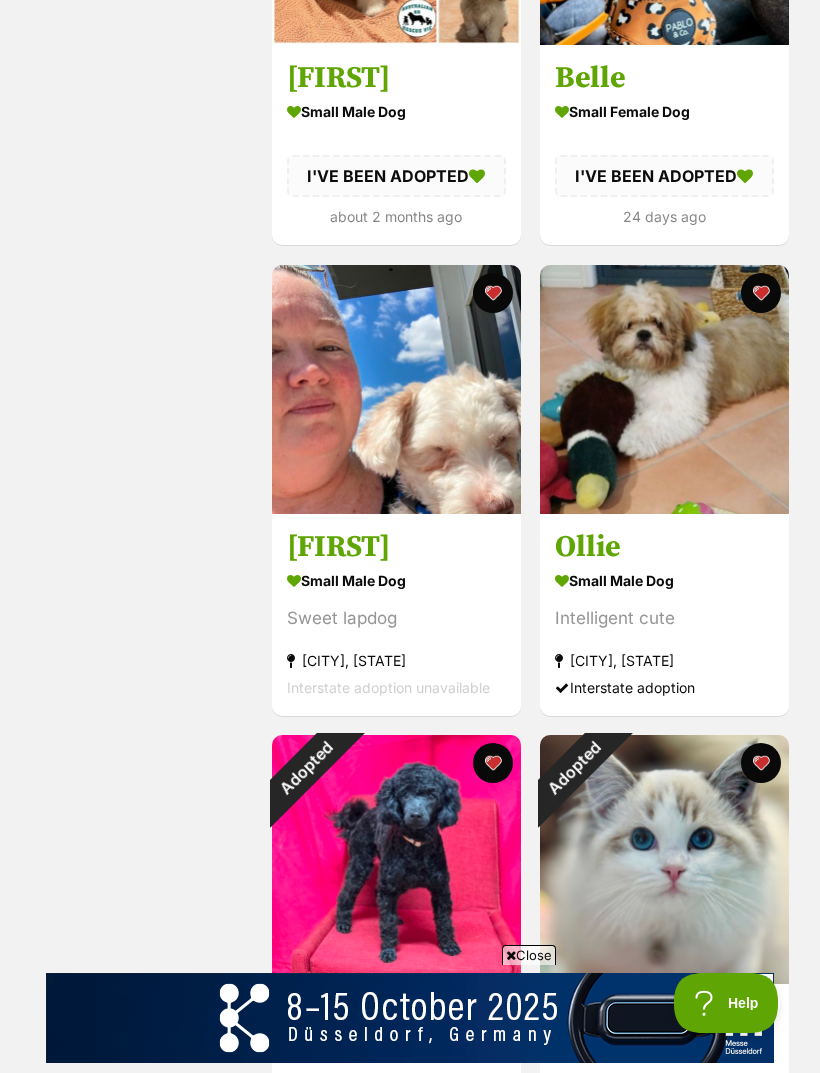 click at bounding box center (664, 389) 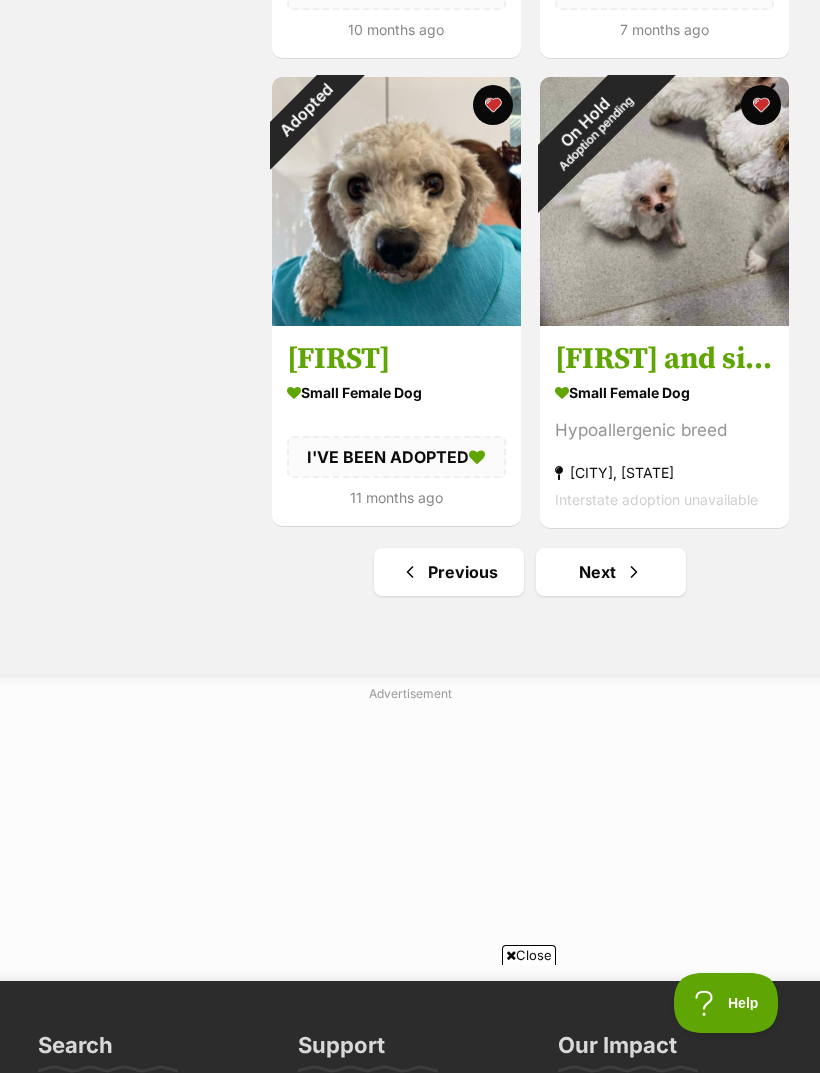 scroll, scrollTop: 4547, scrollLeft: 0, axis: vertical 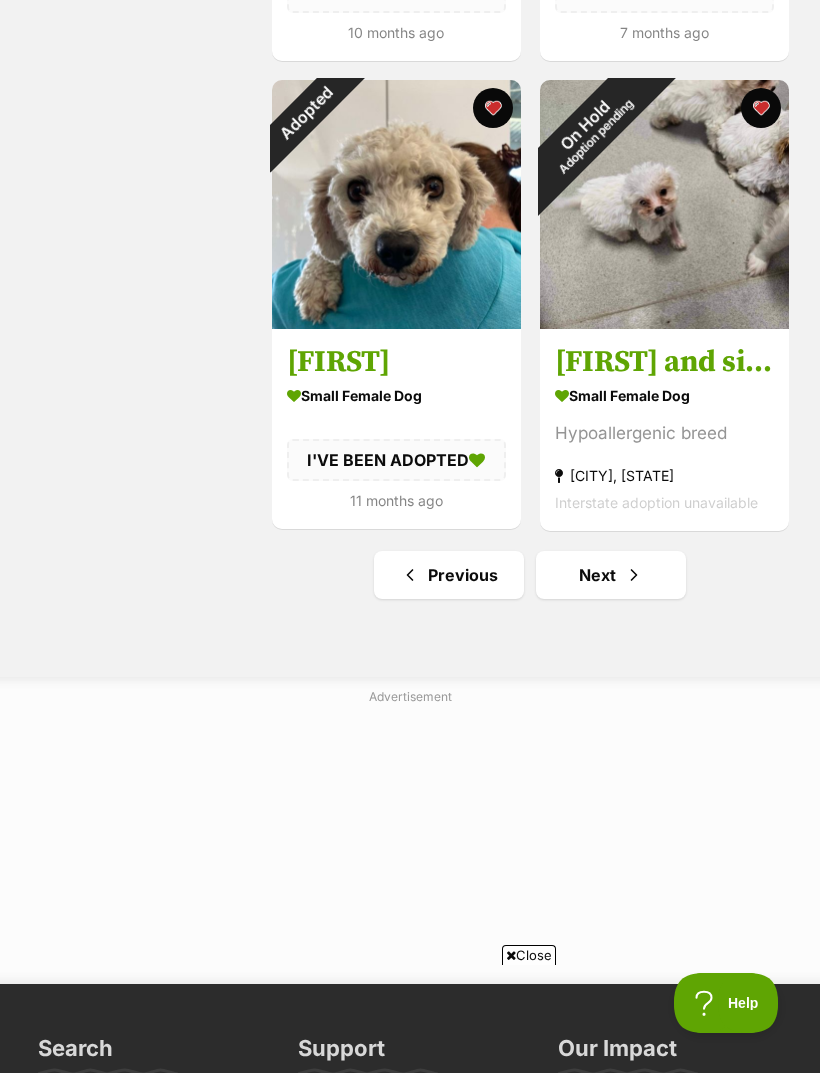click at bounding box center (634, 575) 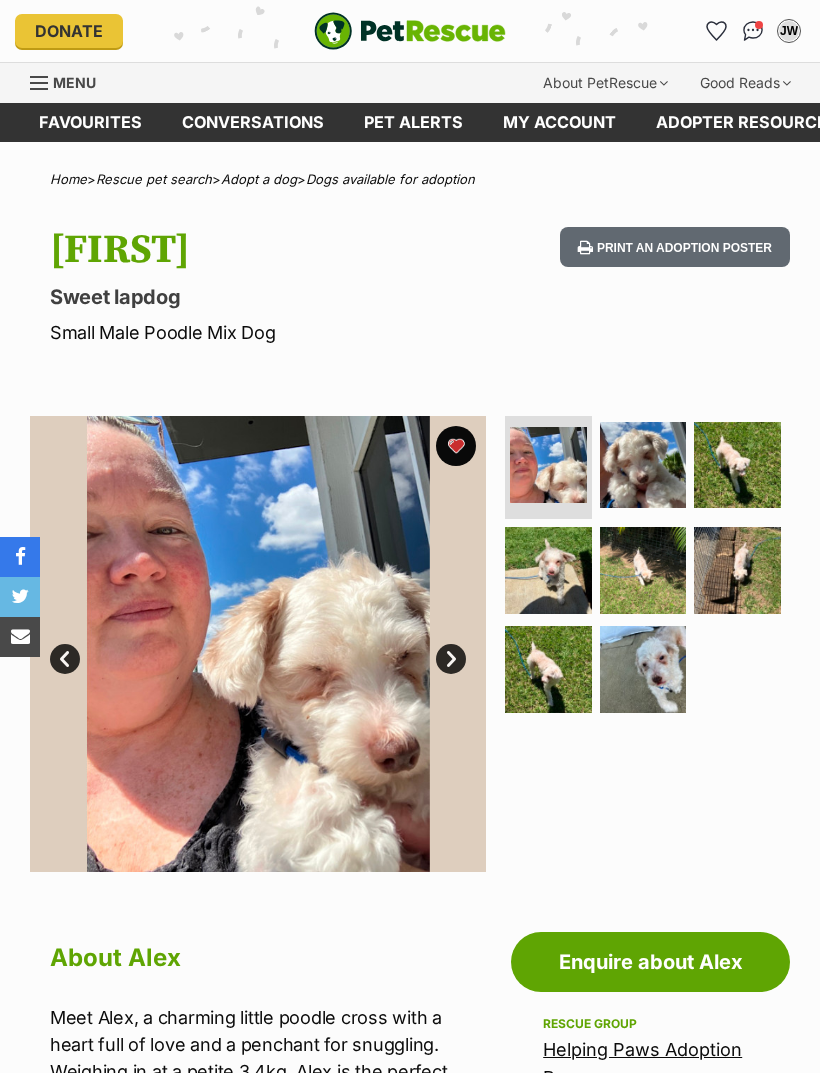 scroll, scrollTop: 42, scrollLeft: 0, axis: vertical 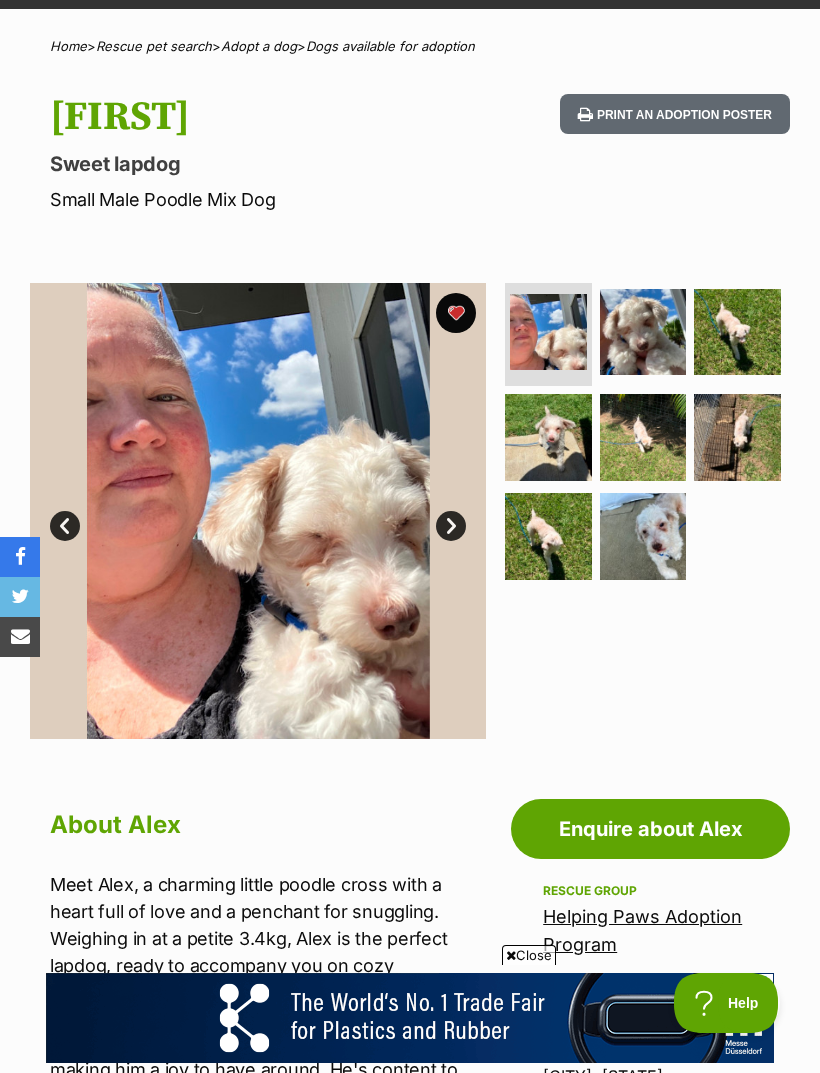 click at bounding box center (643, 332) 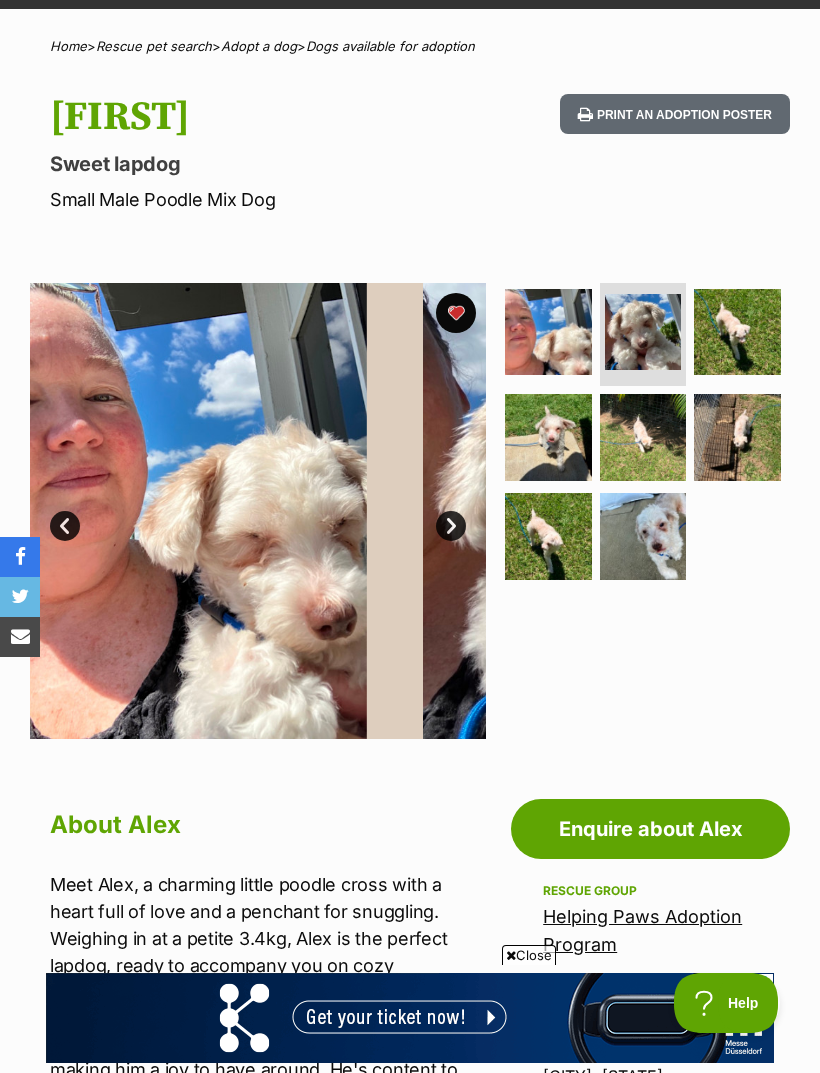 scroll, scrollTop: 0, scrollLeft: 0, axis: both 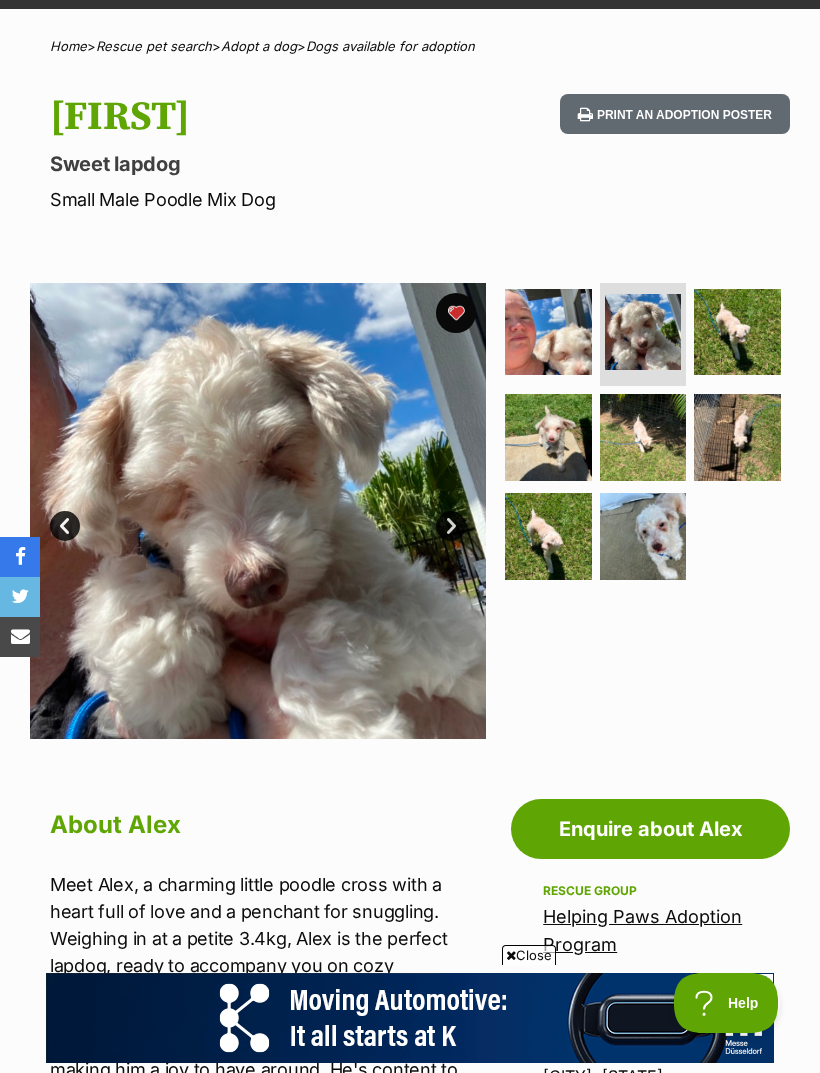 click at bounding box center (737, 332) 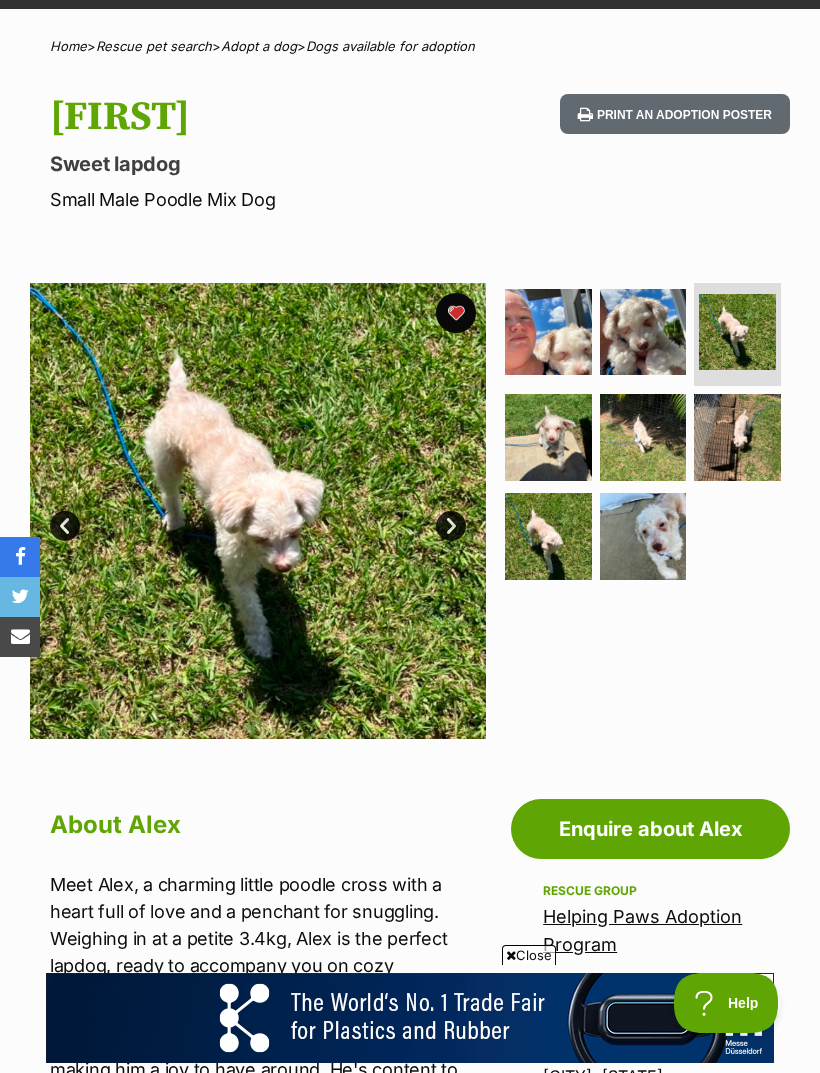 click at bounding box center (548, 437) 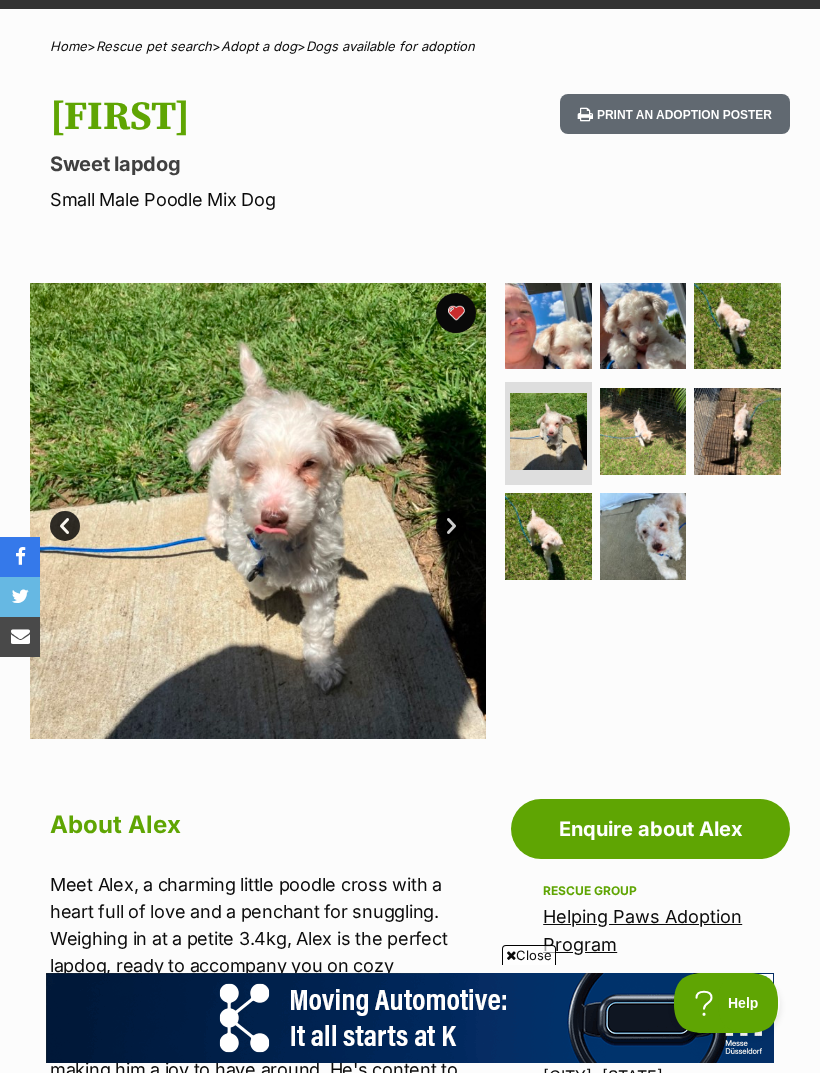 click at bounding box center (643, 431) 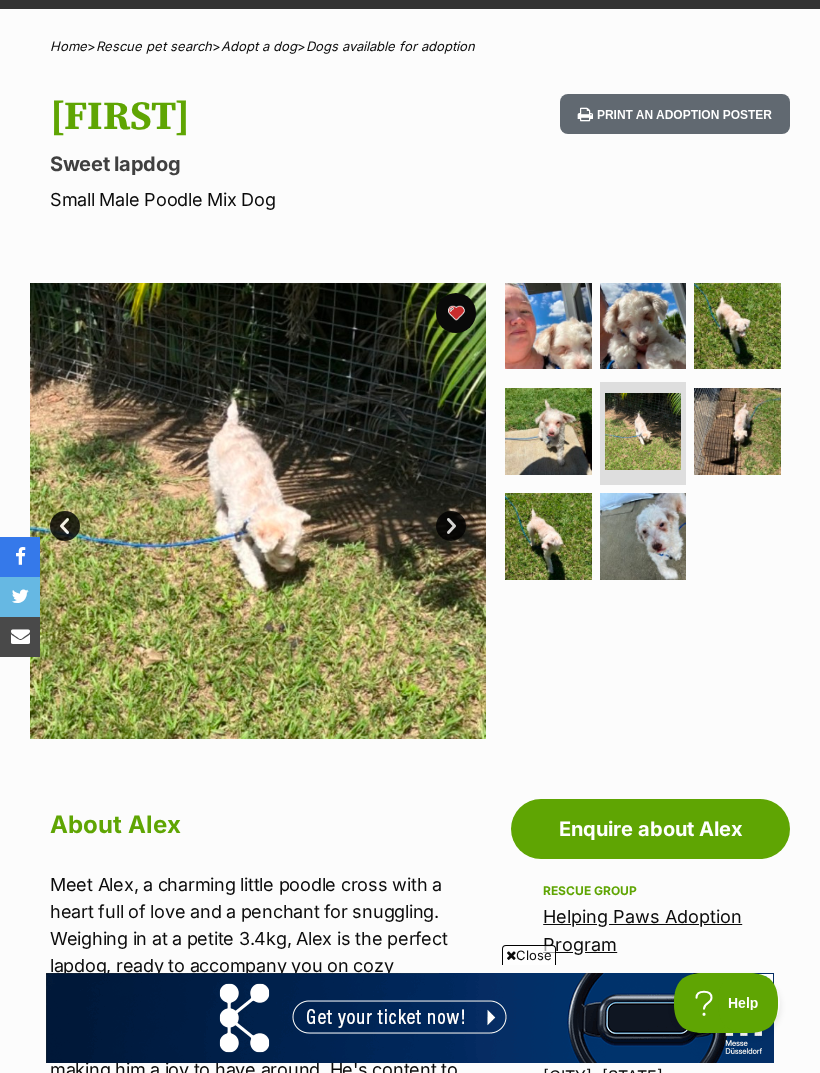 click at bounding box center (737, 431) 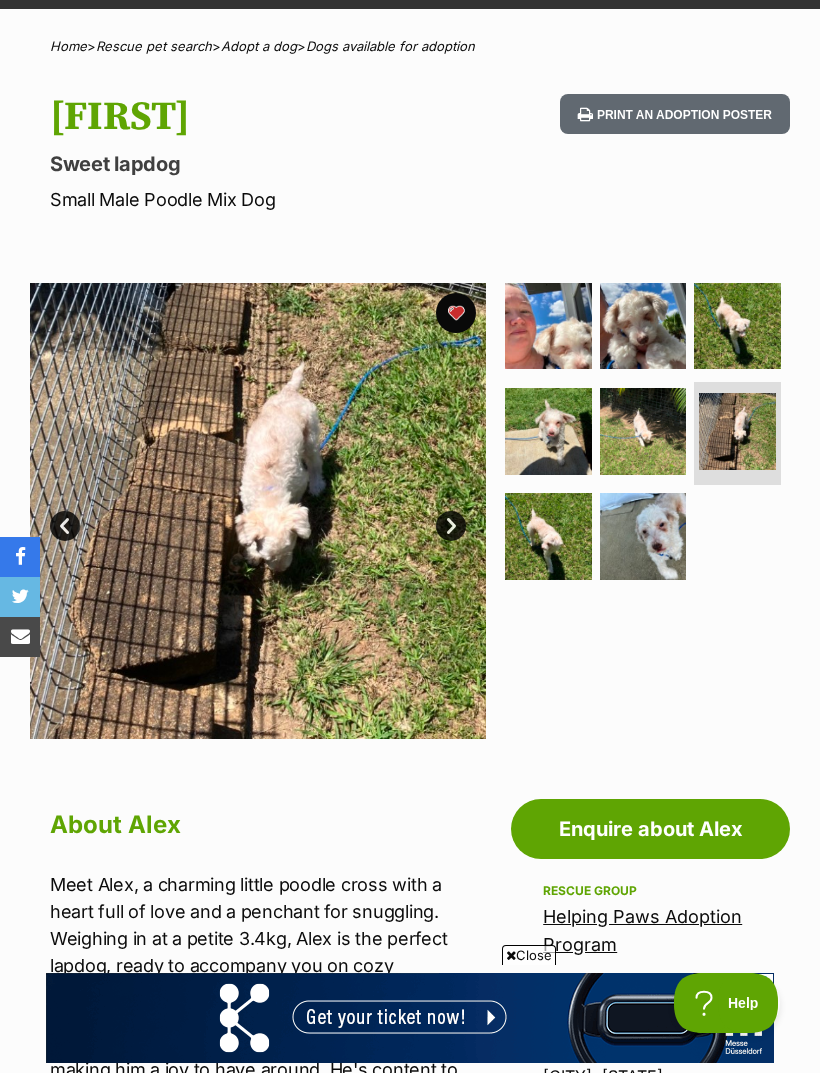 click at bounding box center [548, 536] 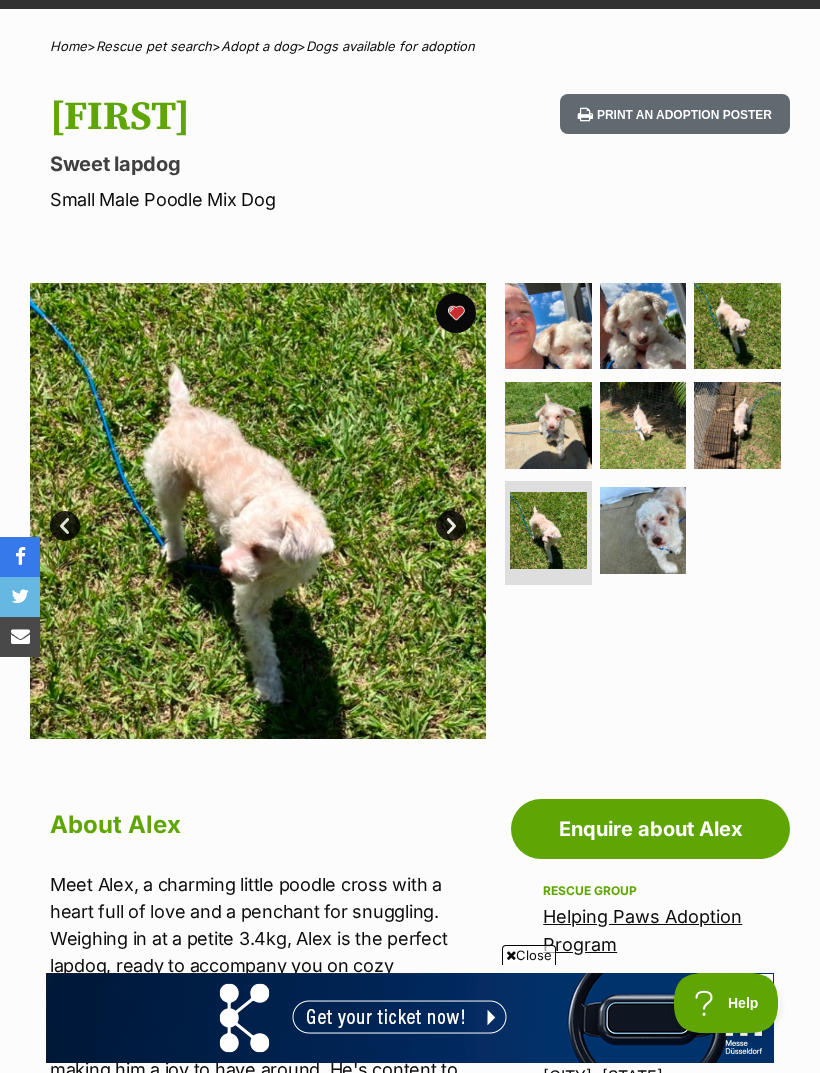 click at bounding box center [643, 530] 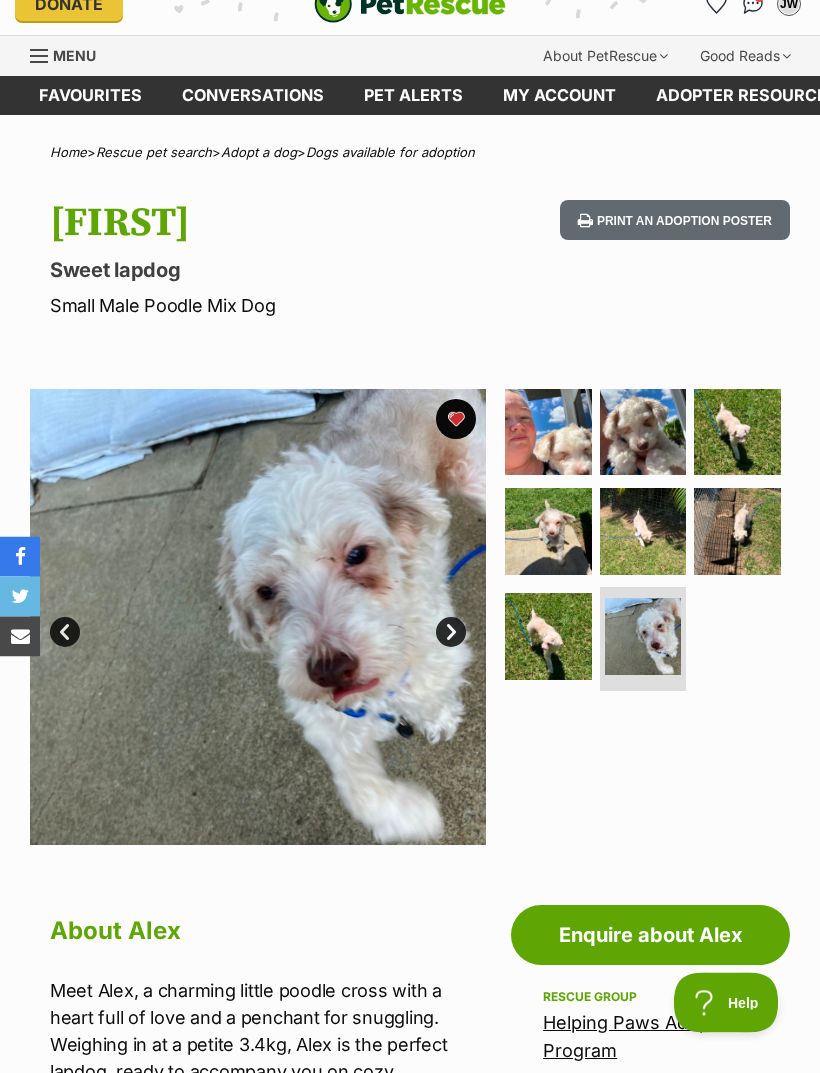 scroll, scrollTop: 2, scrollLeft: 0, axis: vertical 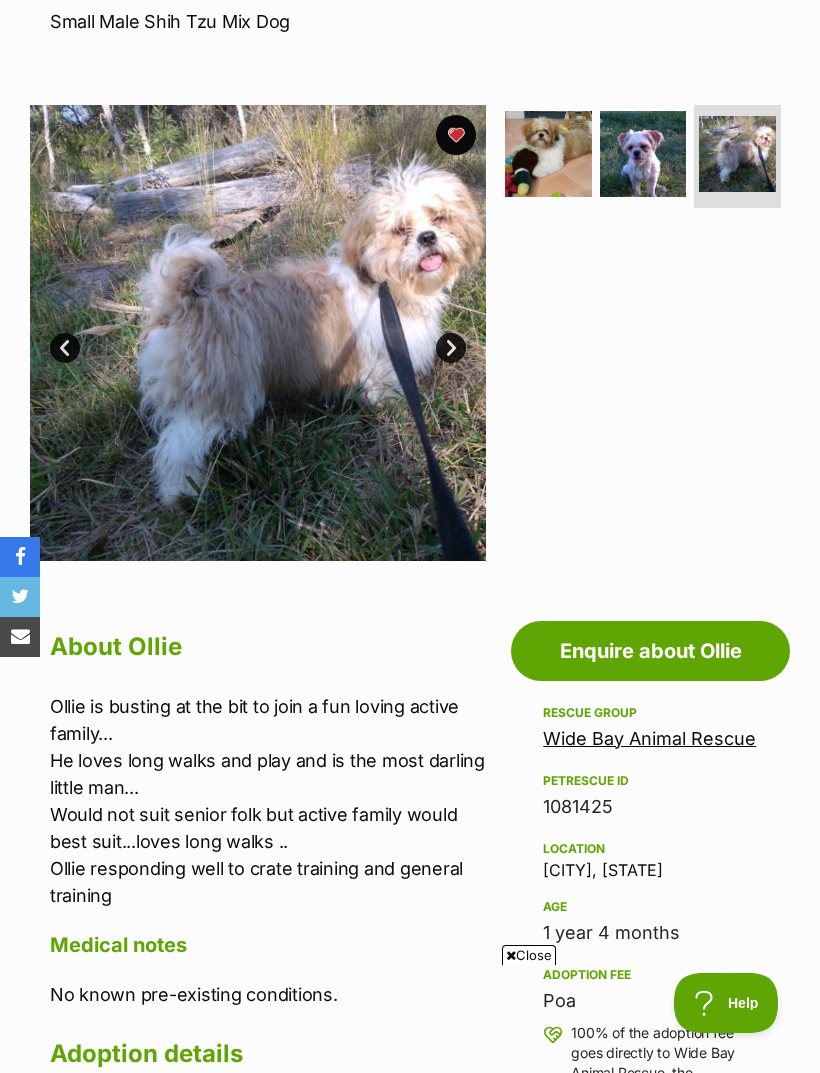 click at bounding box center [548, 154] 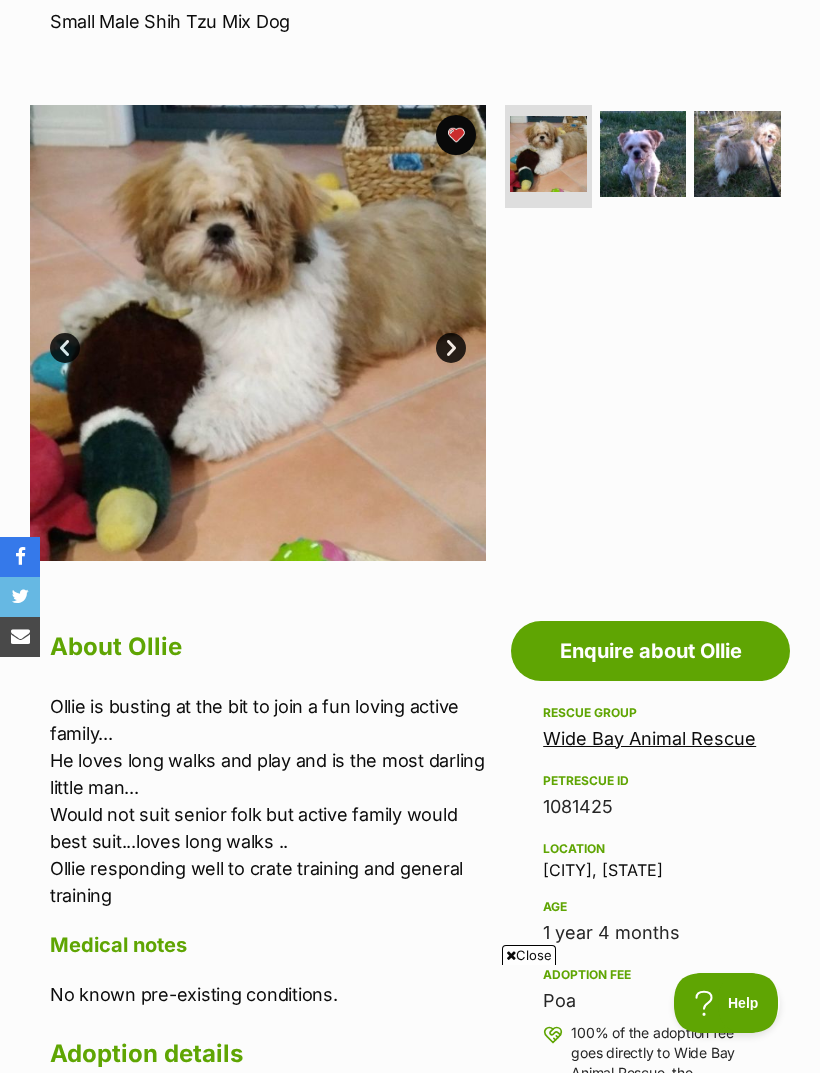 click at bounding box center [643, 154] 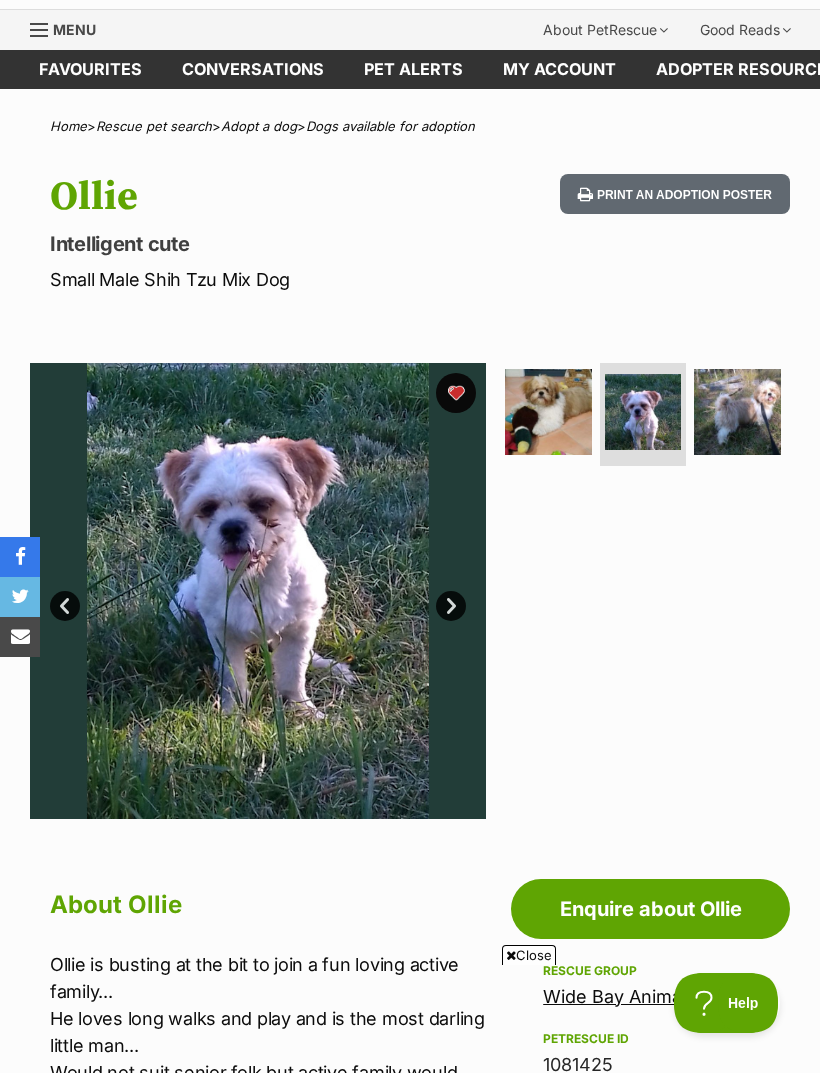 scroll, scrollTop: 0, scrollLeft: 0, axis: both 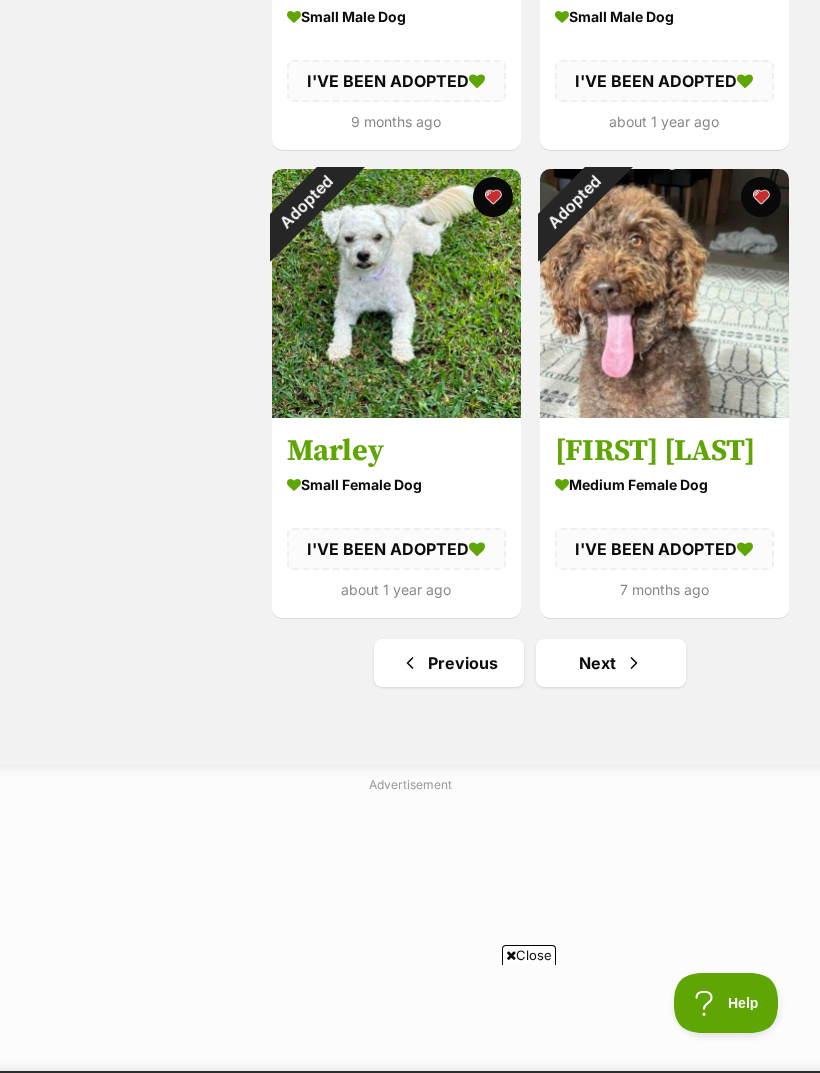 click at bounding box center [634, 663] 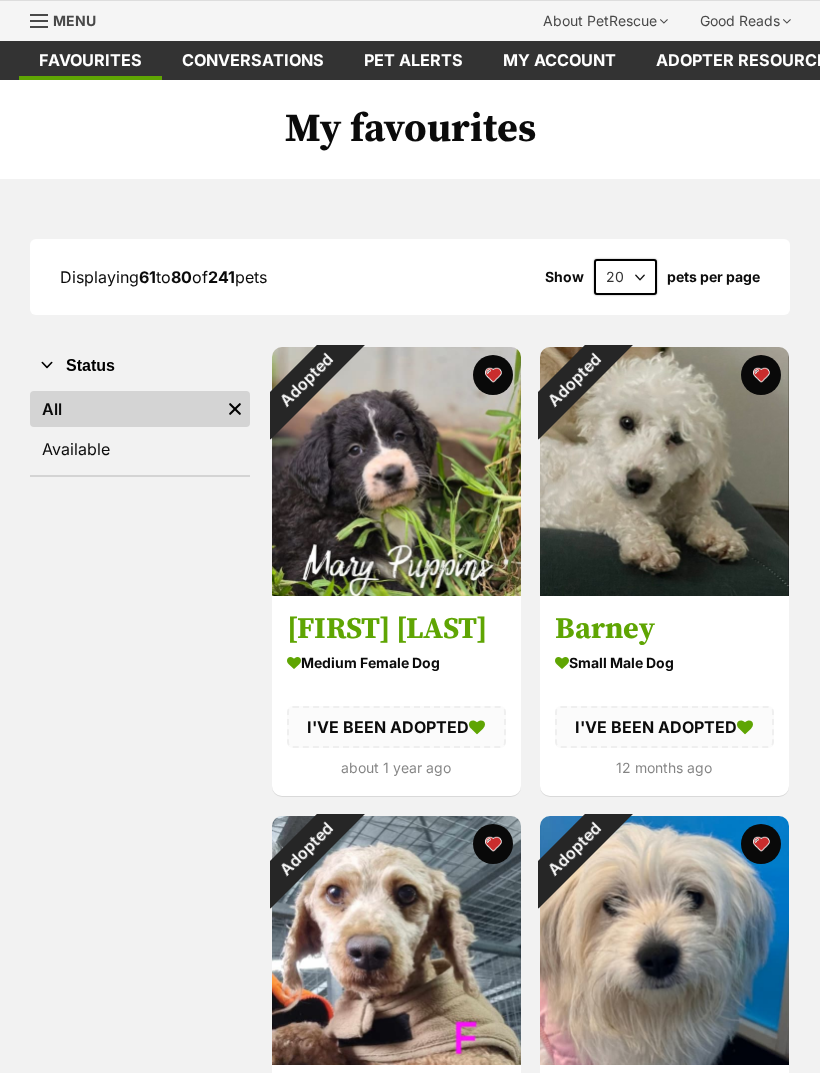 scroll, scrollTop: 84, scrollLeft: 0, axis: vertical 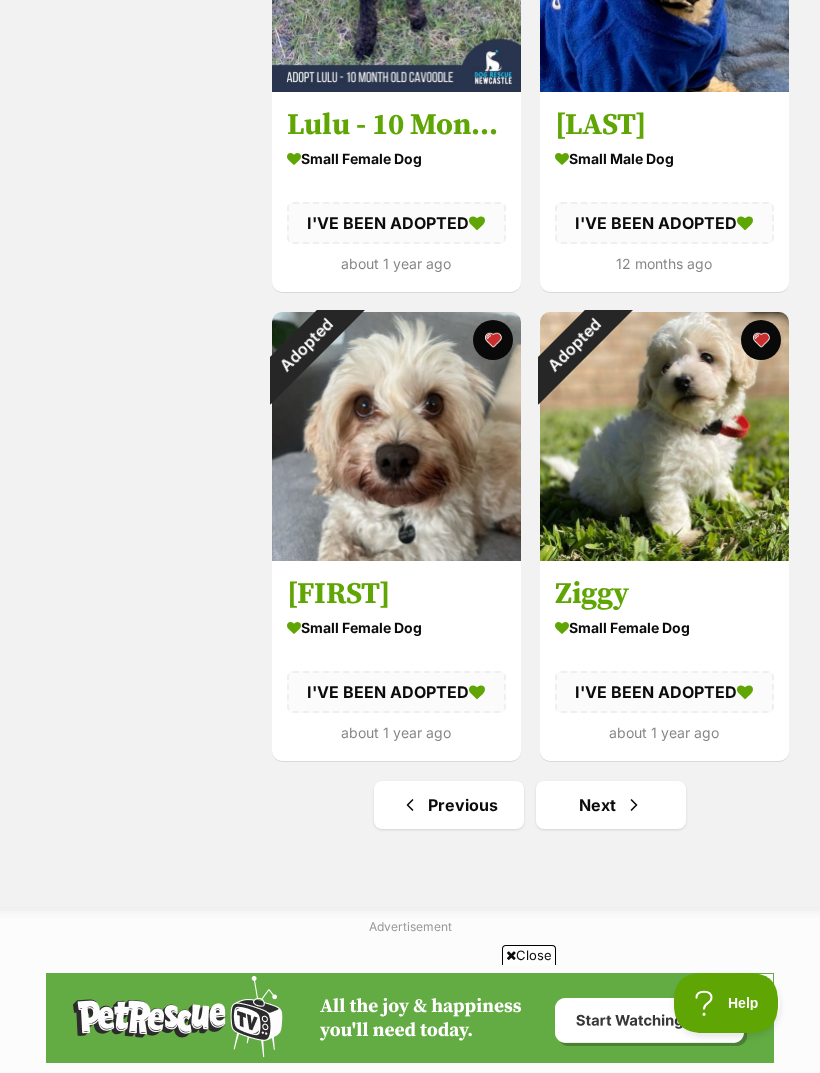 click at bounding box center (634, 805) 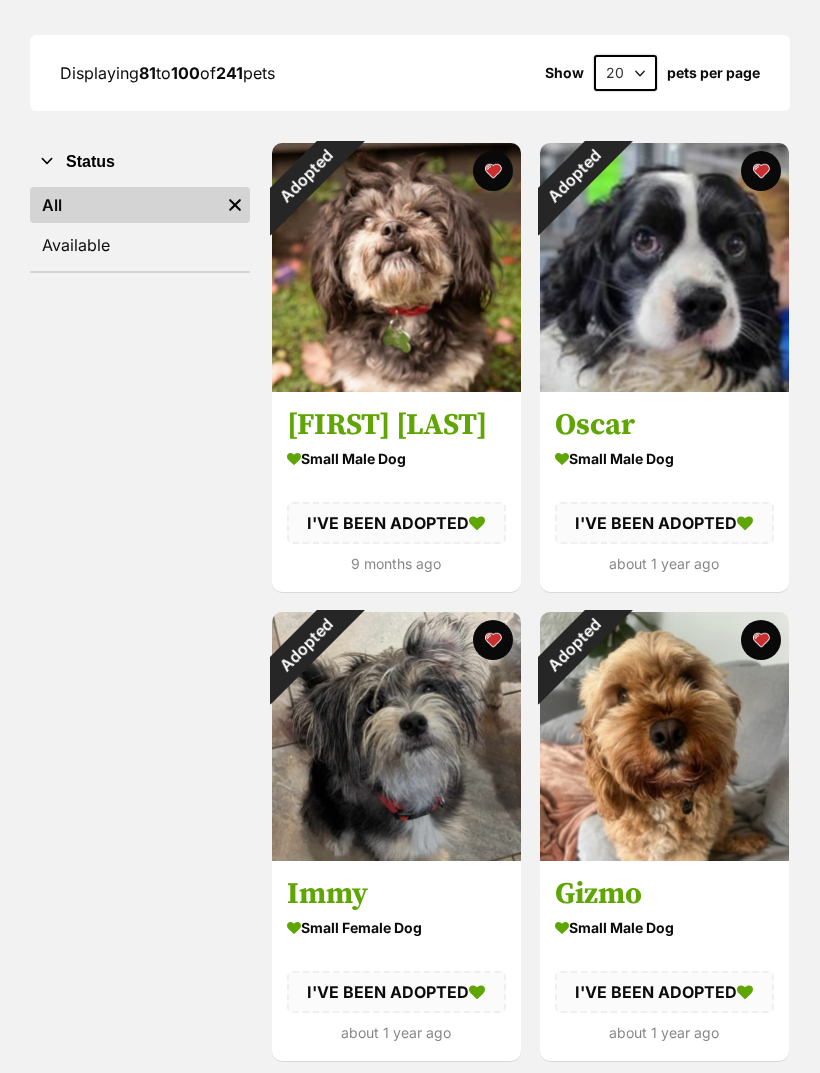 scroll, scrollTop: 0, scrollLeft: 0, axis: both 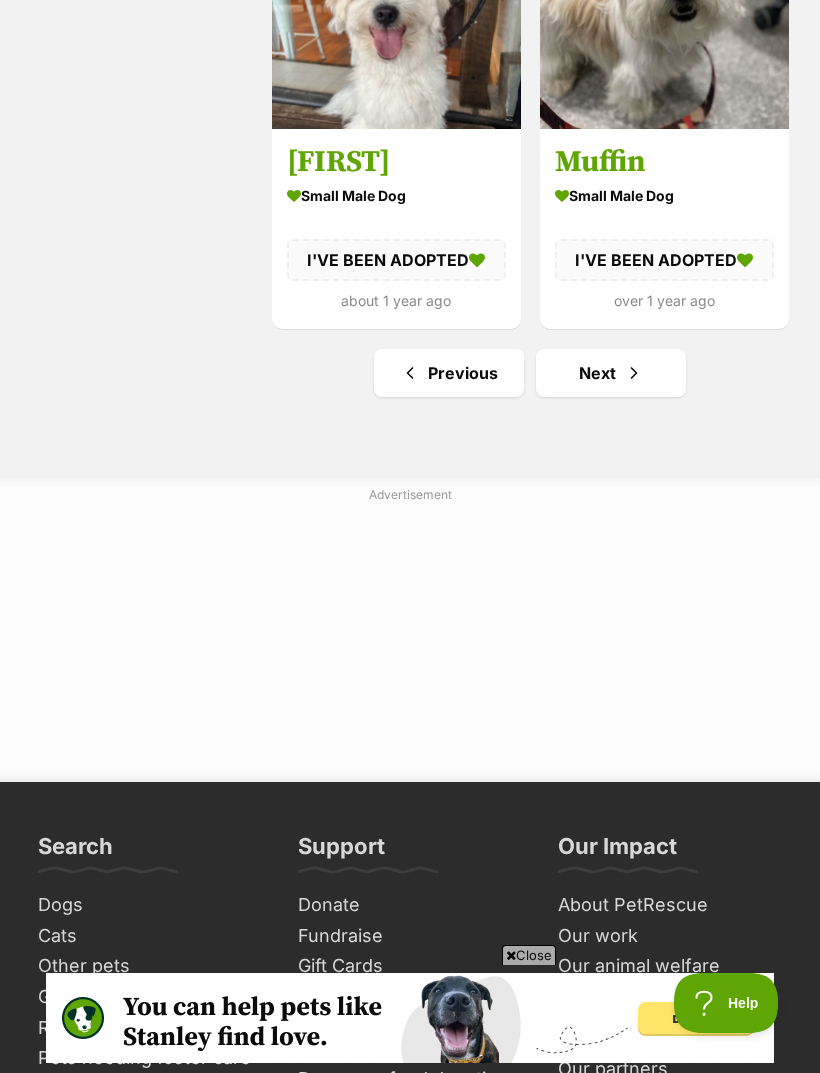 click on "Next" at bounding box center (611, 373) 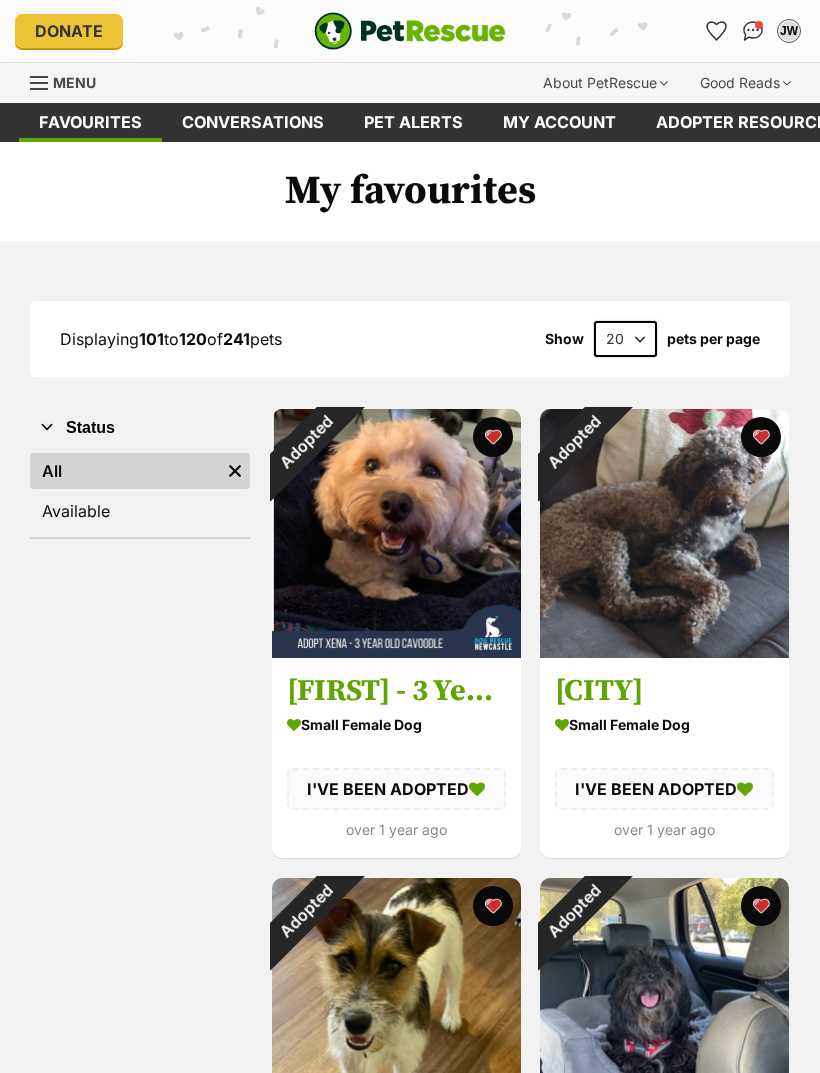 scroll, scrollTop: 0, scrollLeft: 0, axis: both 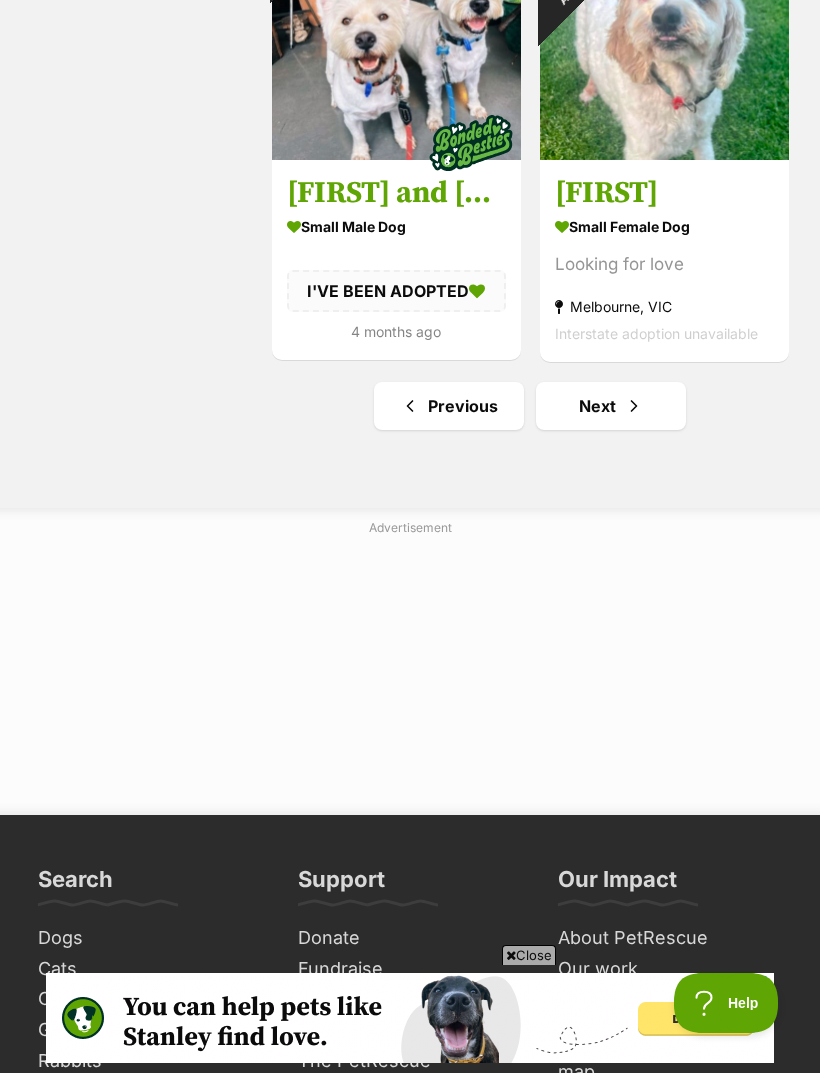click on "Next" at bounding box center [611, 406] 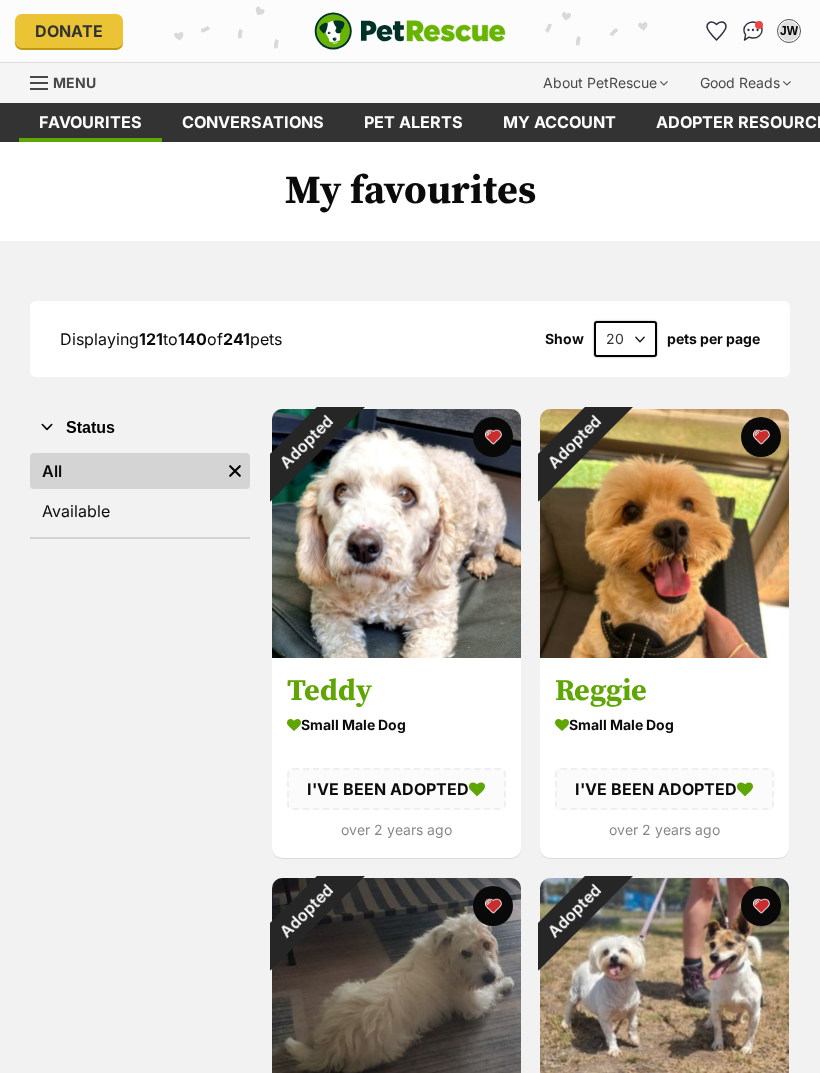 scroll, scrollTop: 1, scrollLeft: 0, axis: vertical 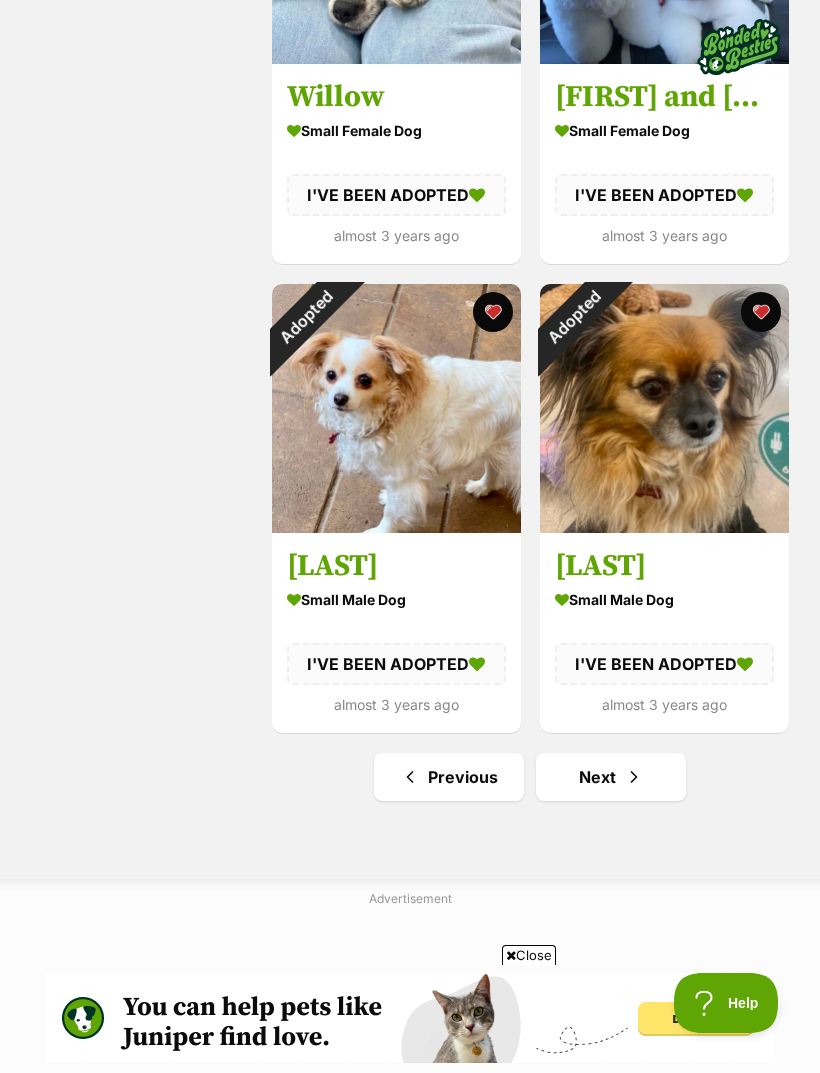 click on "Next" at bounding box center (611, 777) 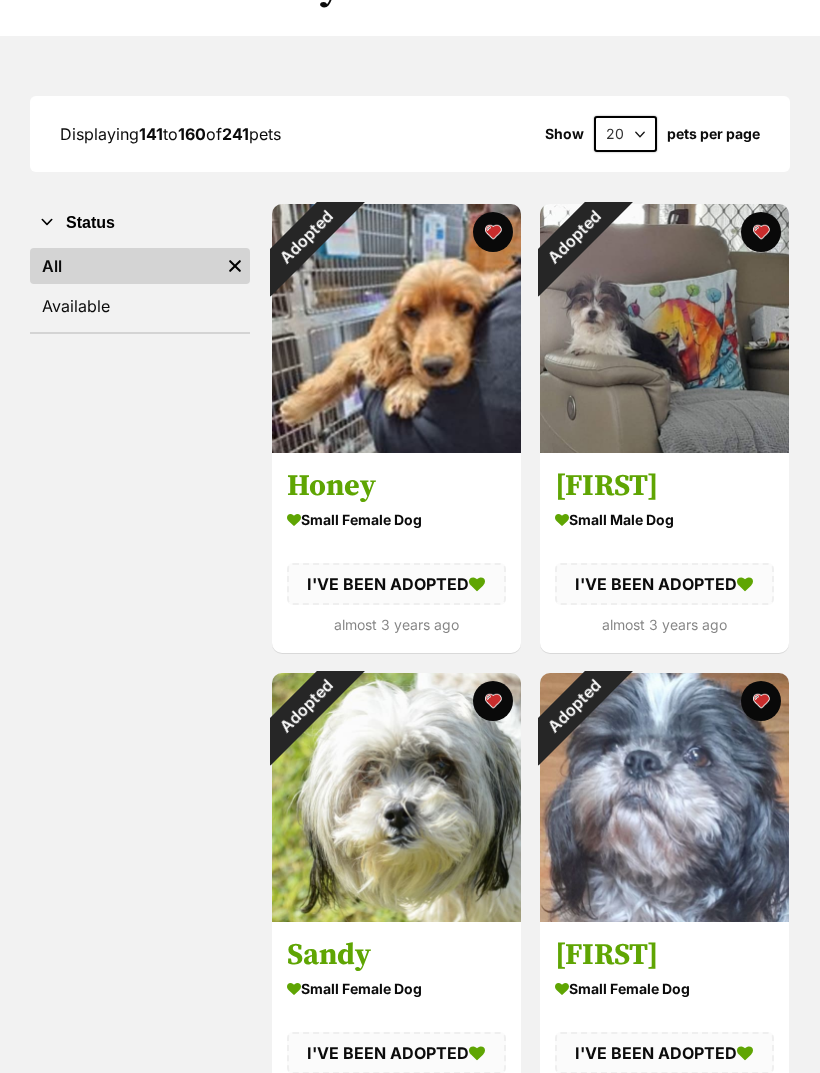 scroll, scrollTop: 0, scrollLeft: 0, axis: both 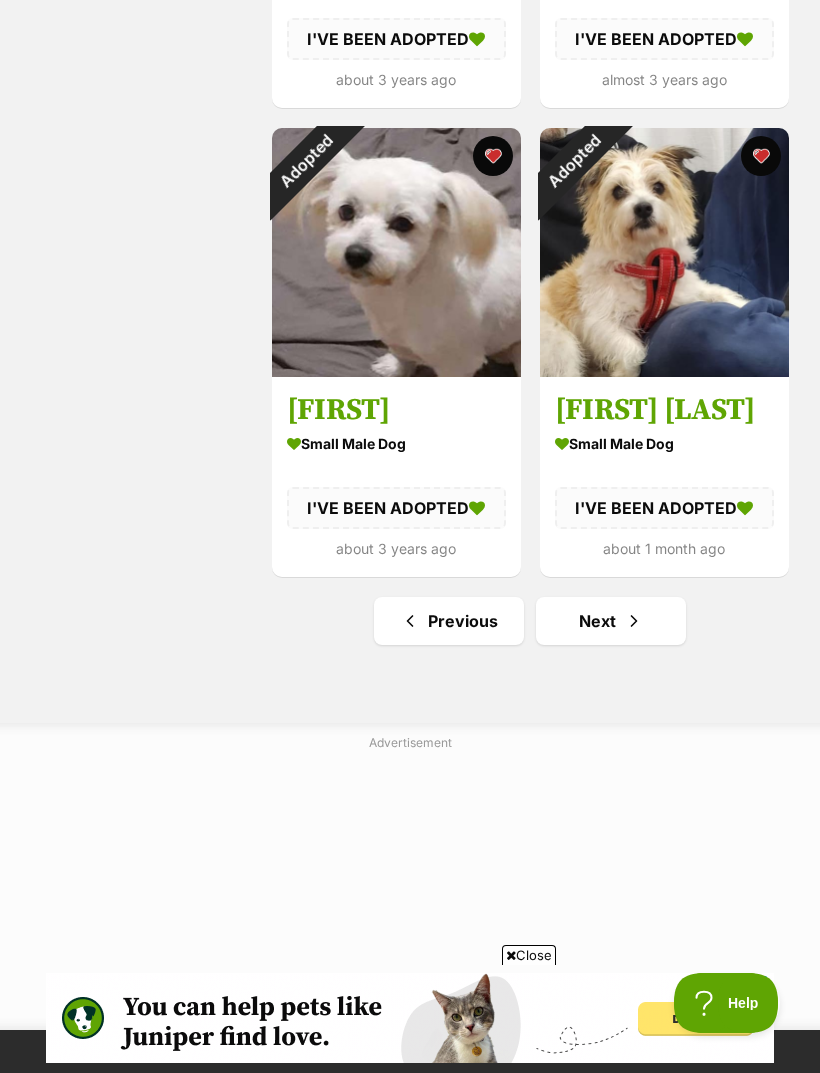 click at bounding box center [634, 621] 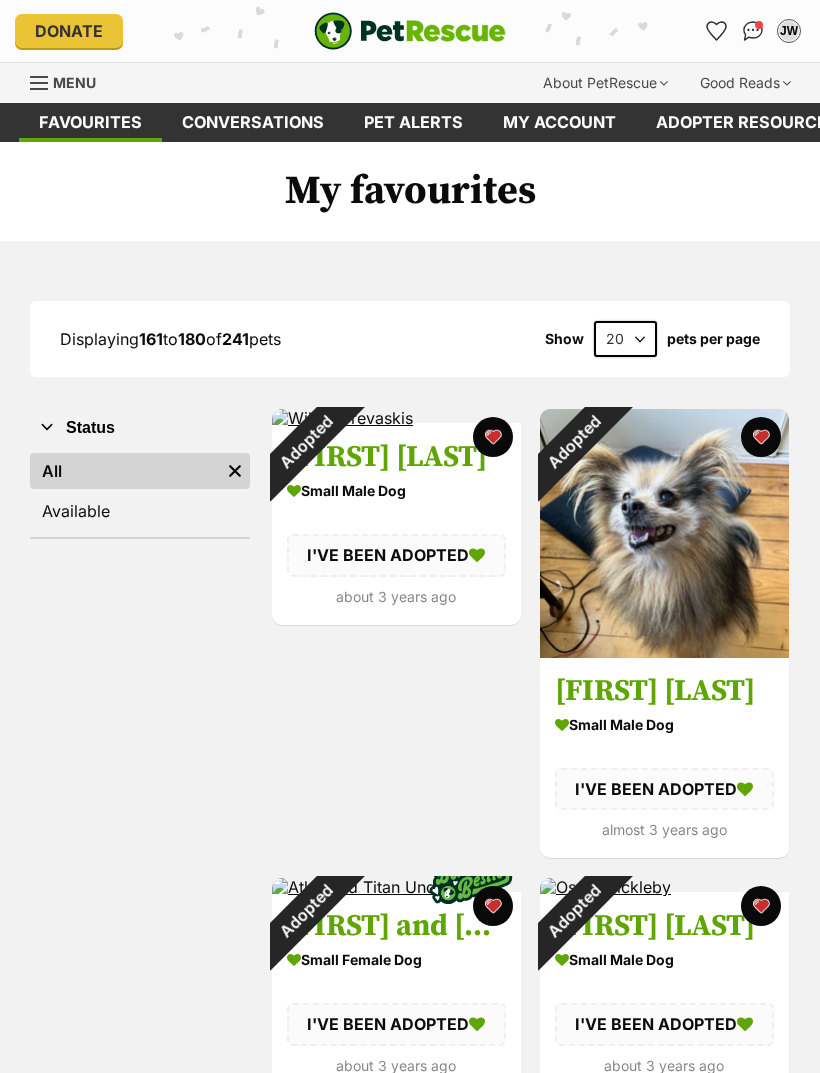 scroll, scrollTop: 40, scrollLeft: 0, axis: vertical 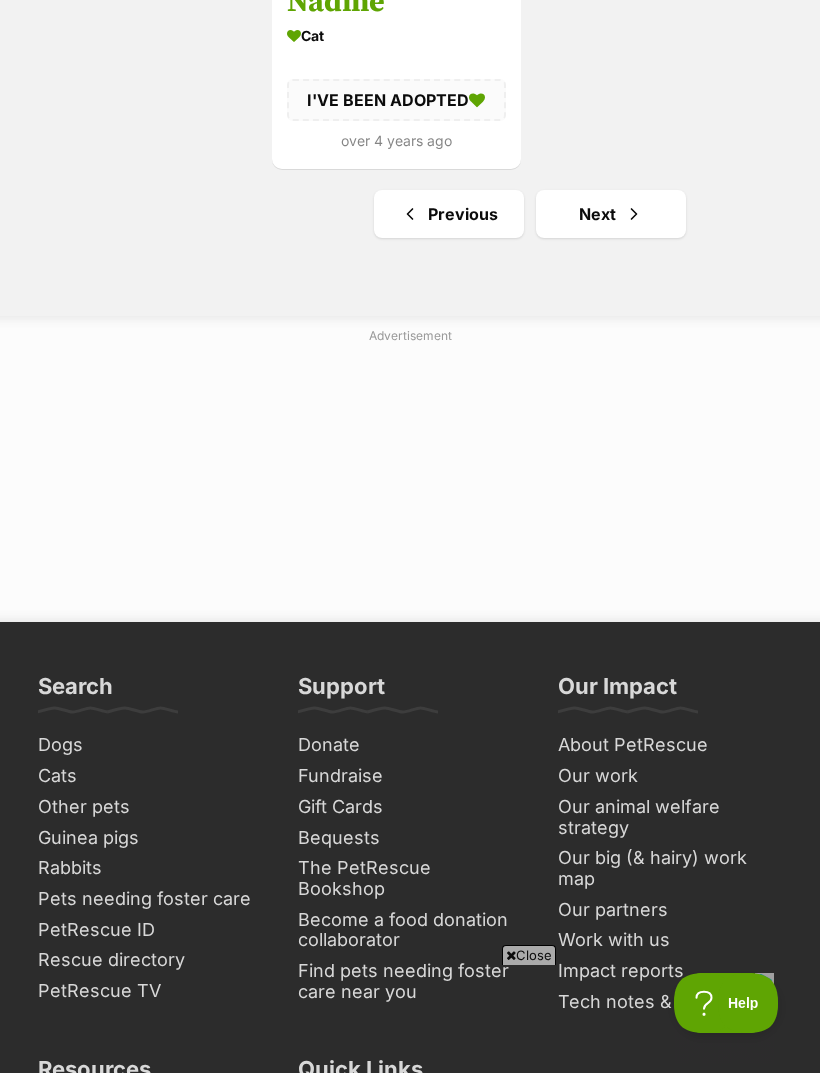 click on "Next" at bounding box center [611, 214] 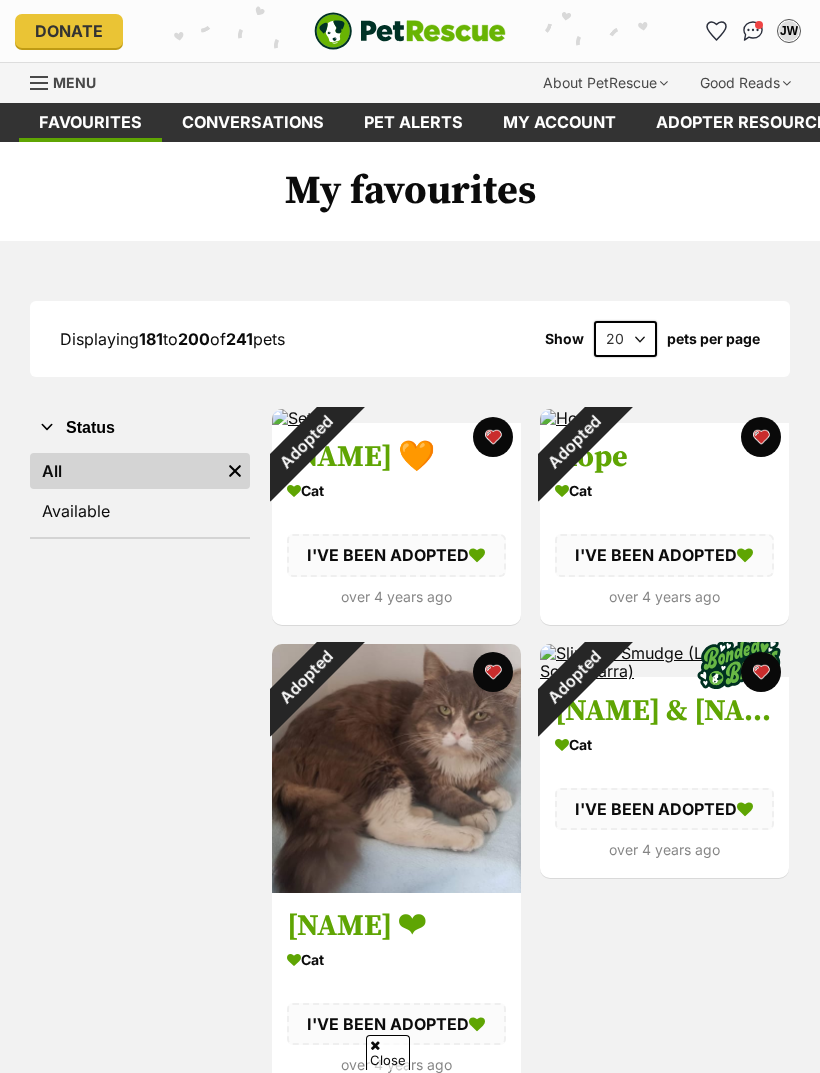 scroll, scrollTop: 363, scrollLeft: 0, axis: vertical 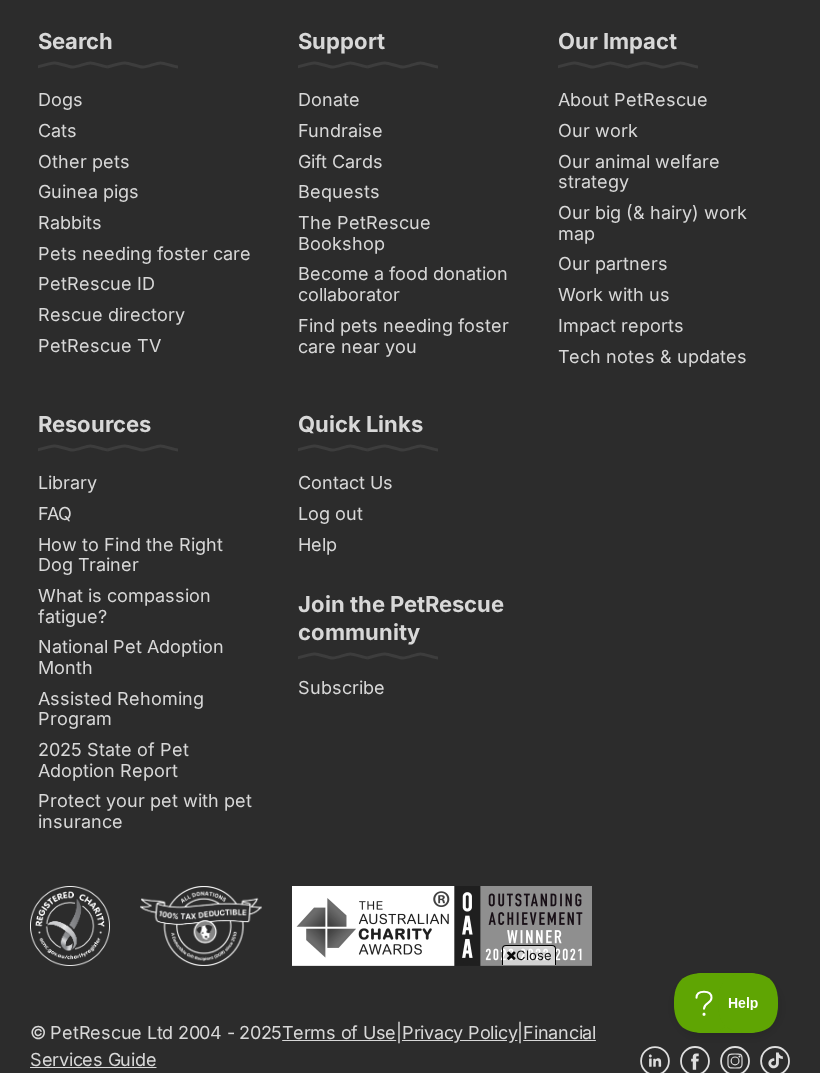 click on "Next" at bounding box center (611, -431) 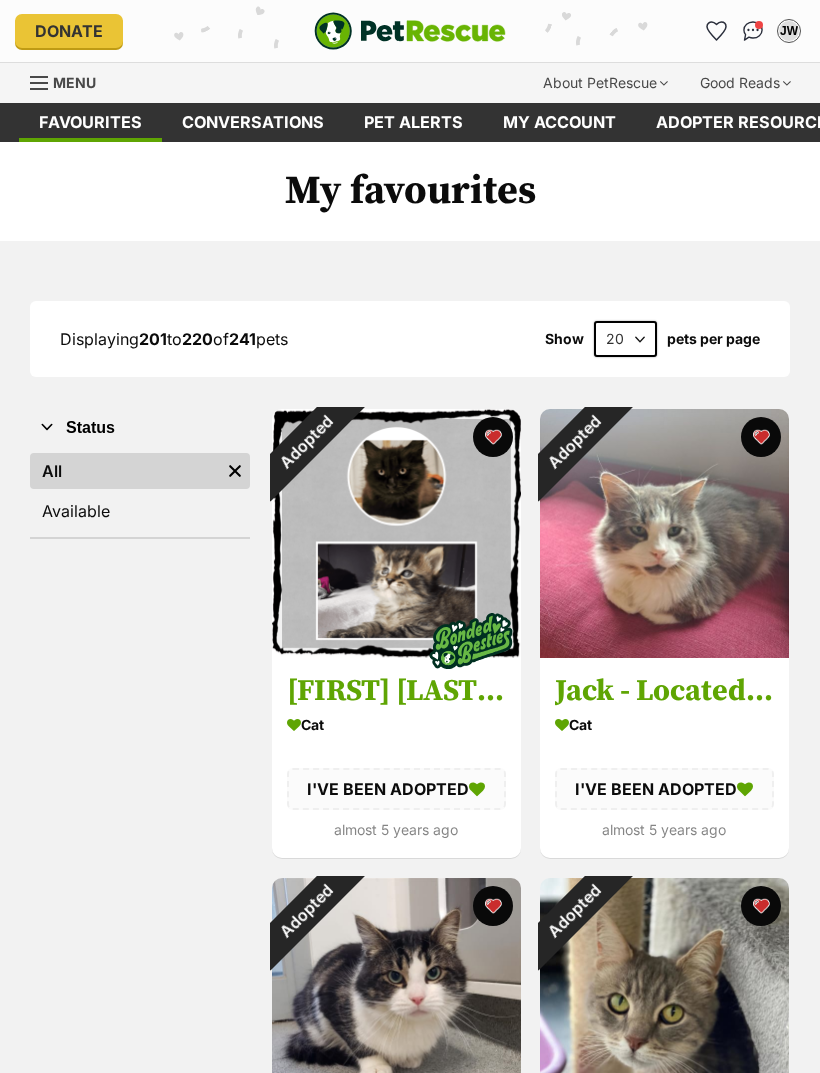 scroll, scrollTop: 0, scrollLeft: 0, axis: both 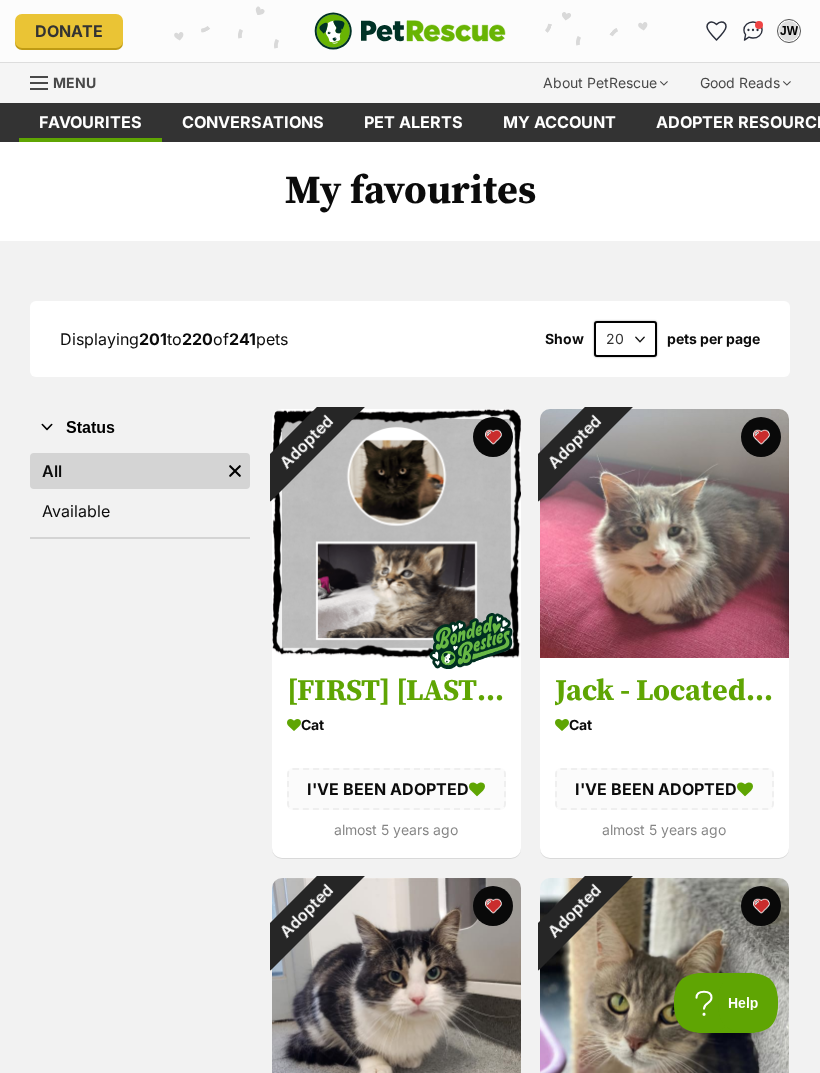 click on "20 40 60" at bounding box center [625, 339] 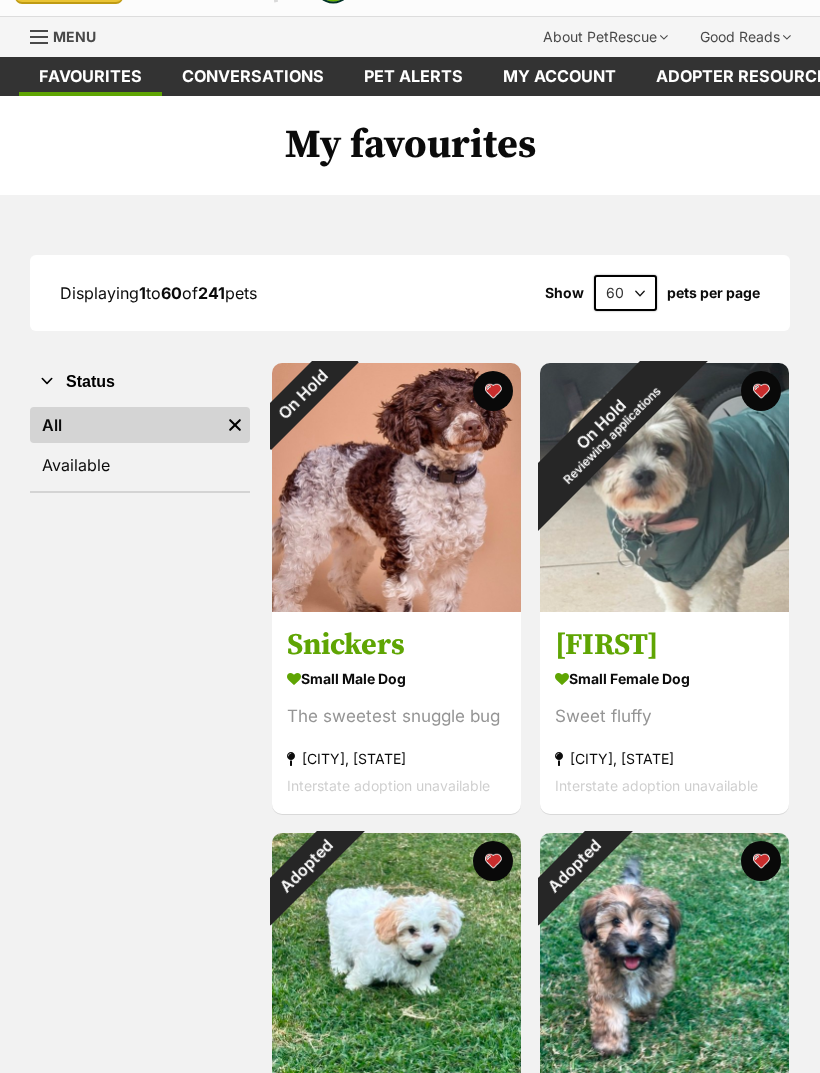 scroll, scrollTop: 0, scrollLeft: 0, axis: both 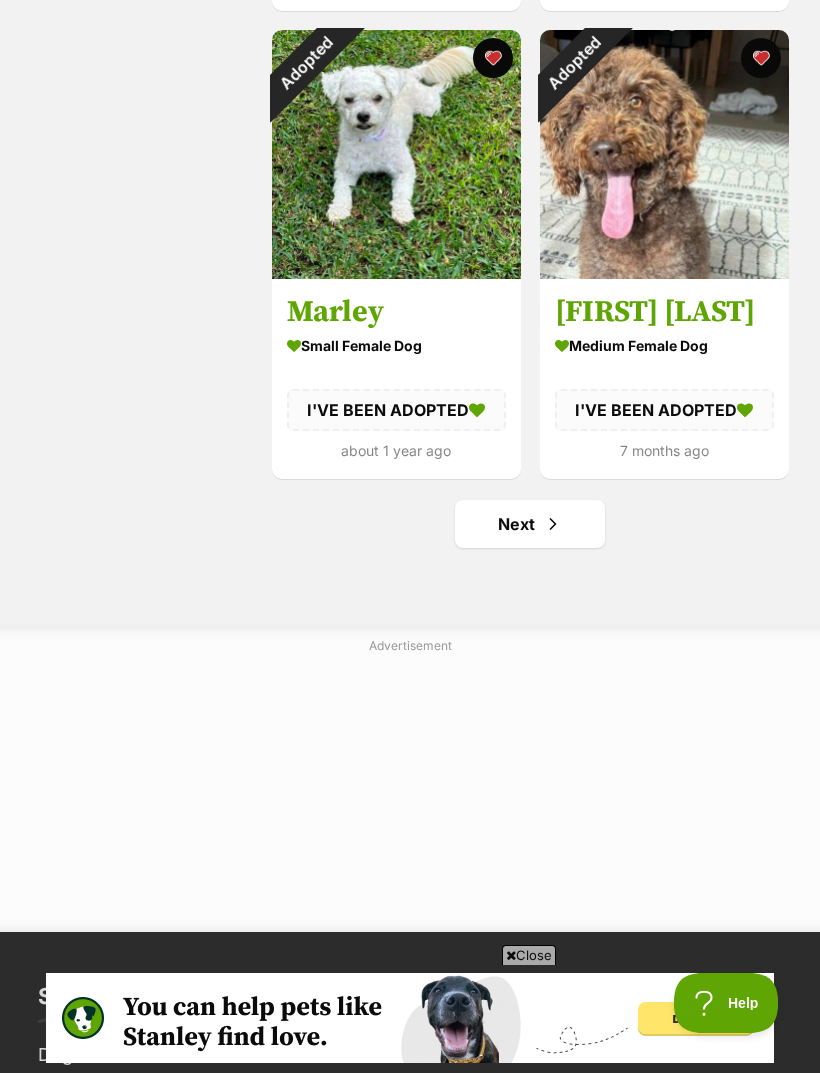 click on "Next" at bounding box center (530, 524) 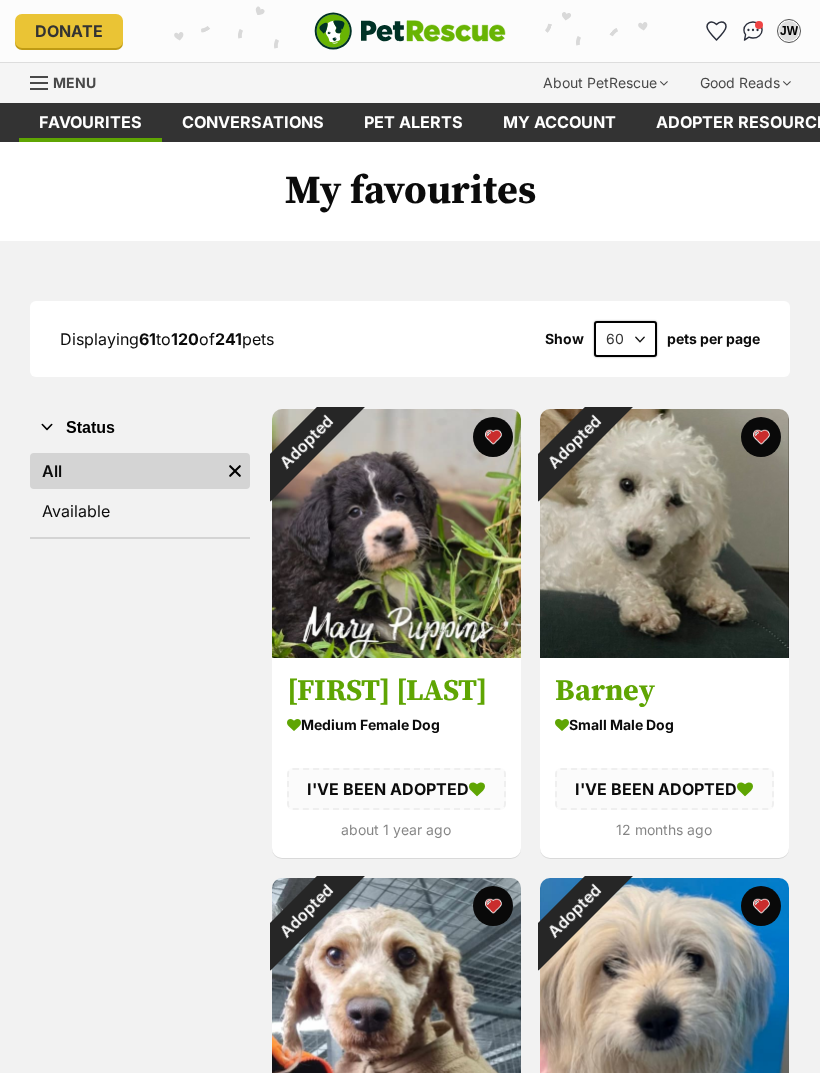 scroll, scrollTop: 234, scrollLeft: 0, axis: vertical 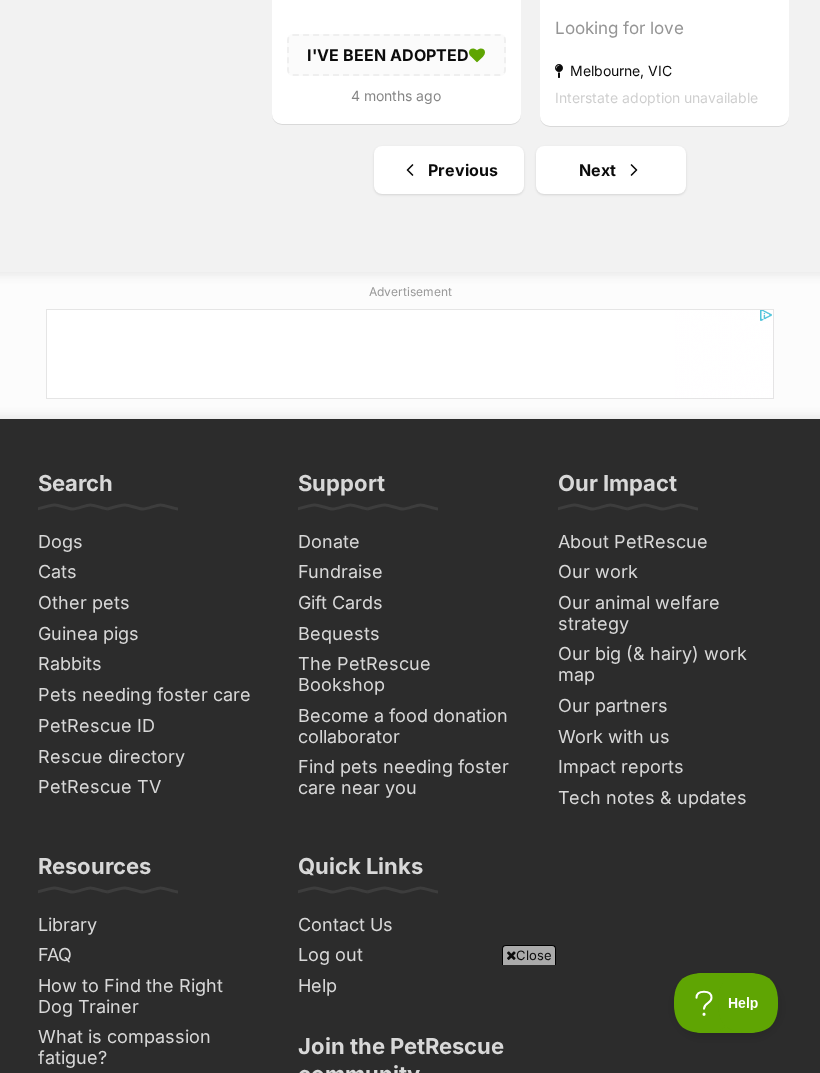 click on "Next" at bounding box center [611, 170] 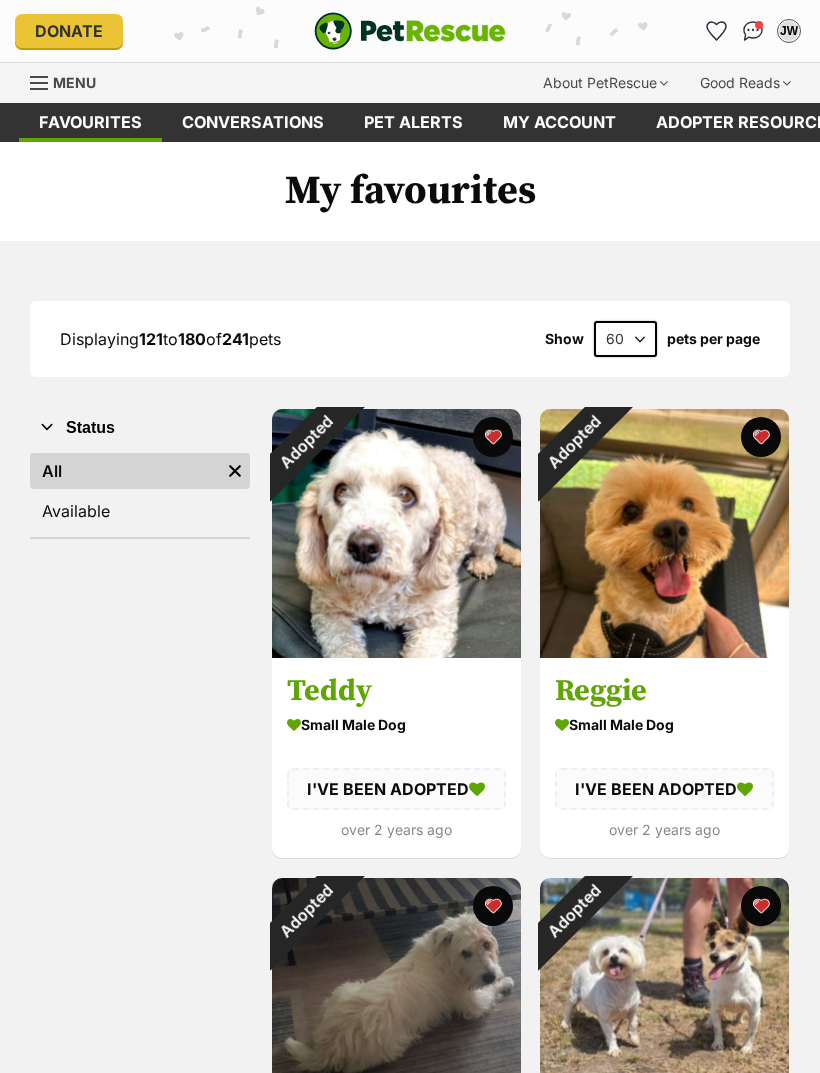 scroll, scrollTop: 353, scrollLeft: 0, axis: vertical 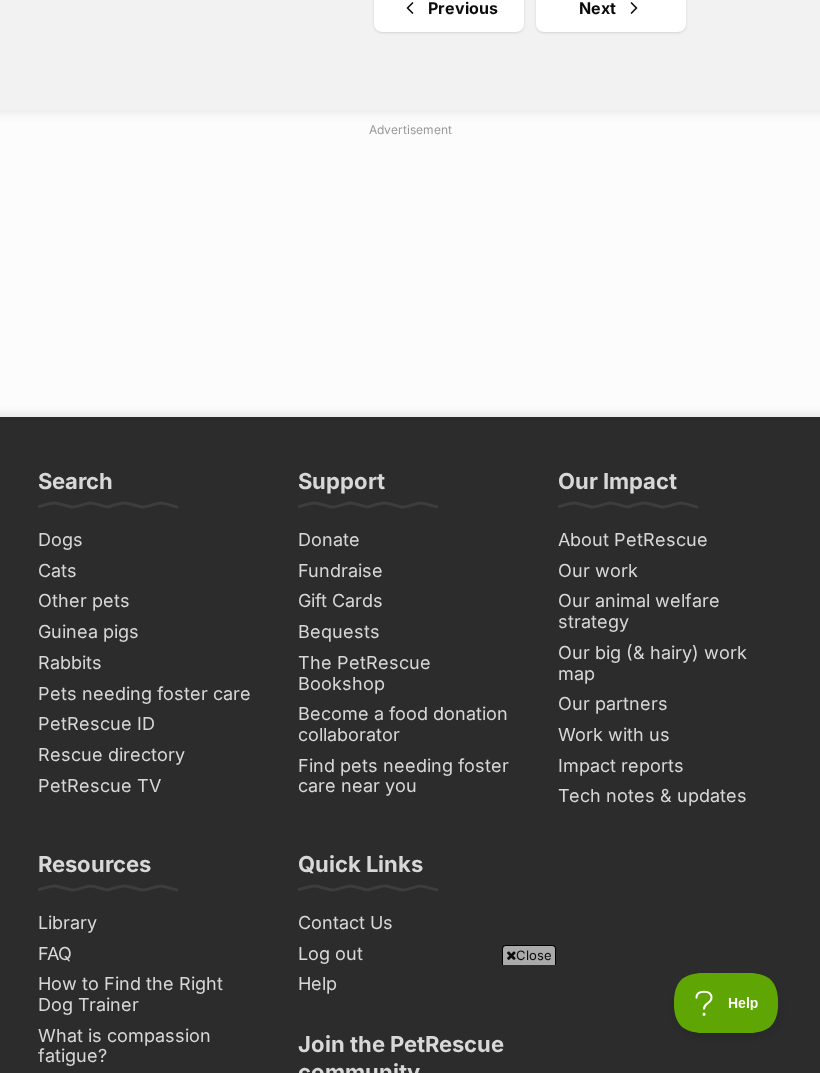 click on "Next" at bounding box center [611, 8] 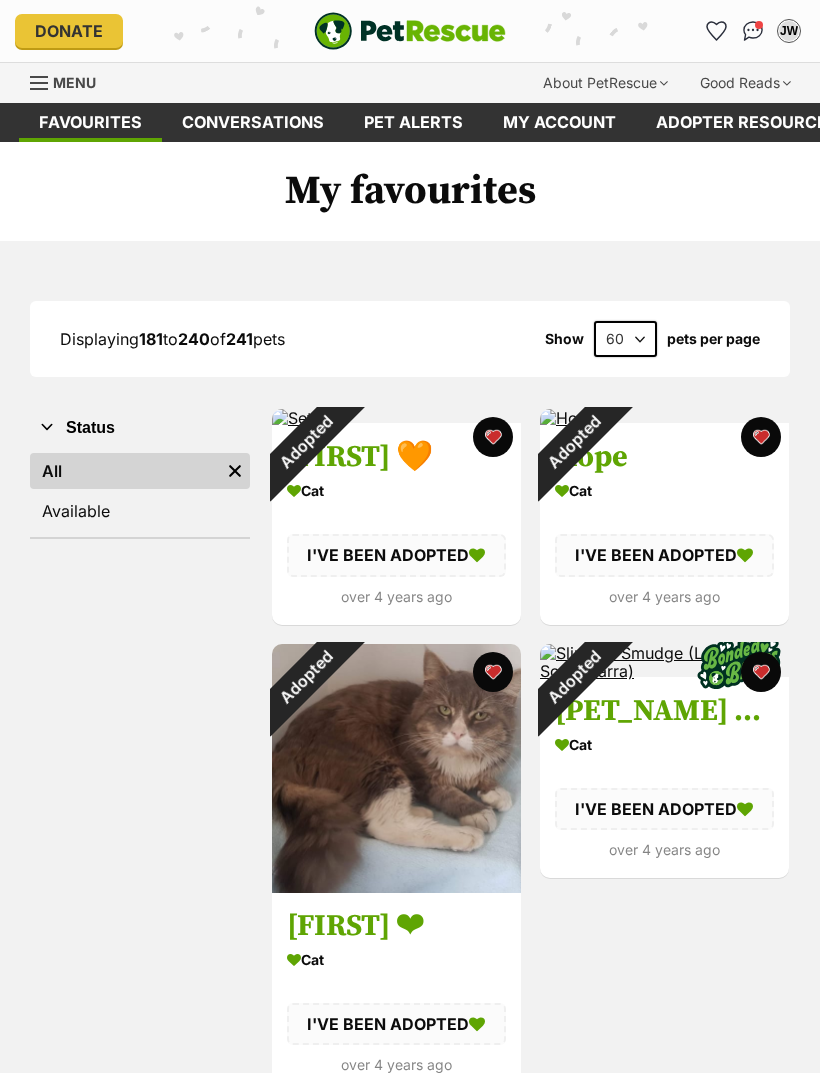 scroll, scrollTop: 0, scrollLeft: 0, axis: both 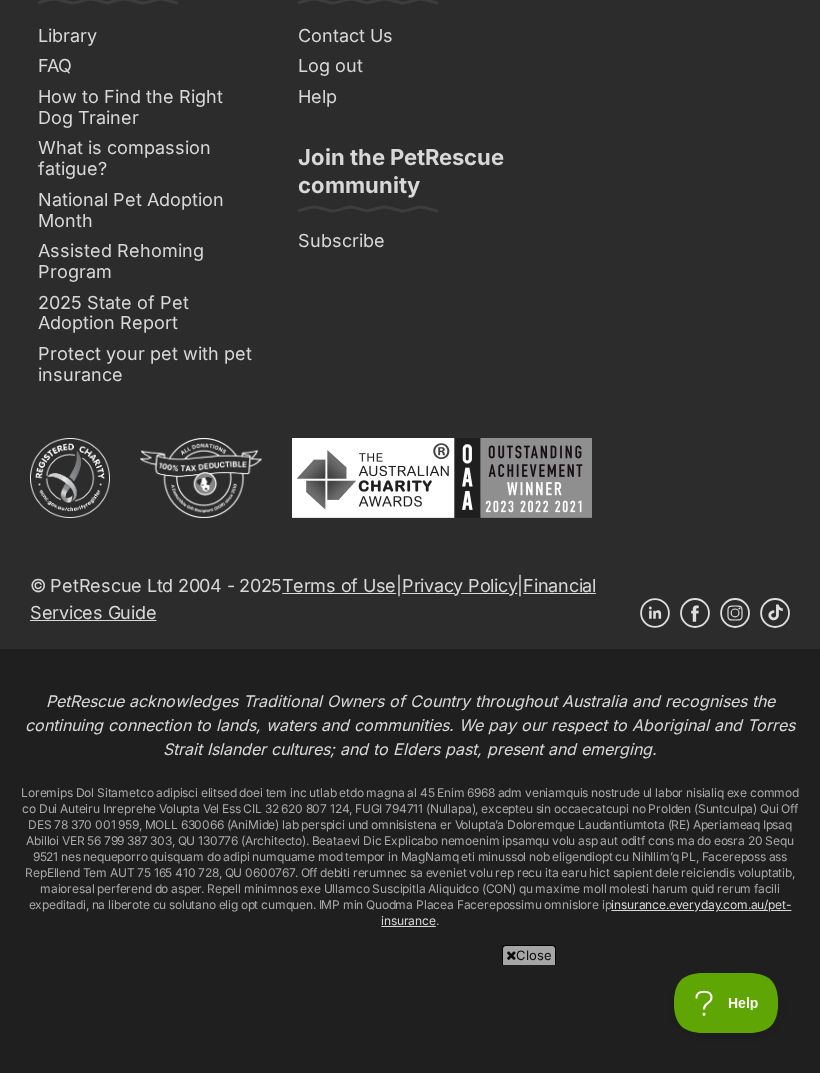 click on "Next" at bounding box center (611, -879) 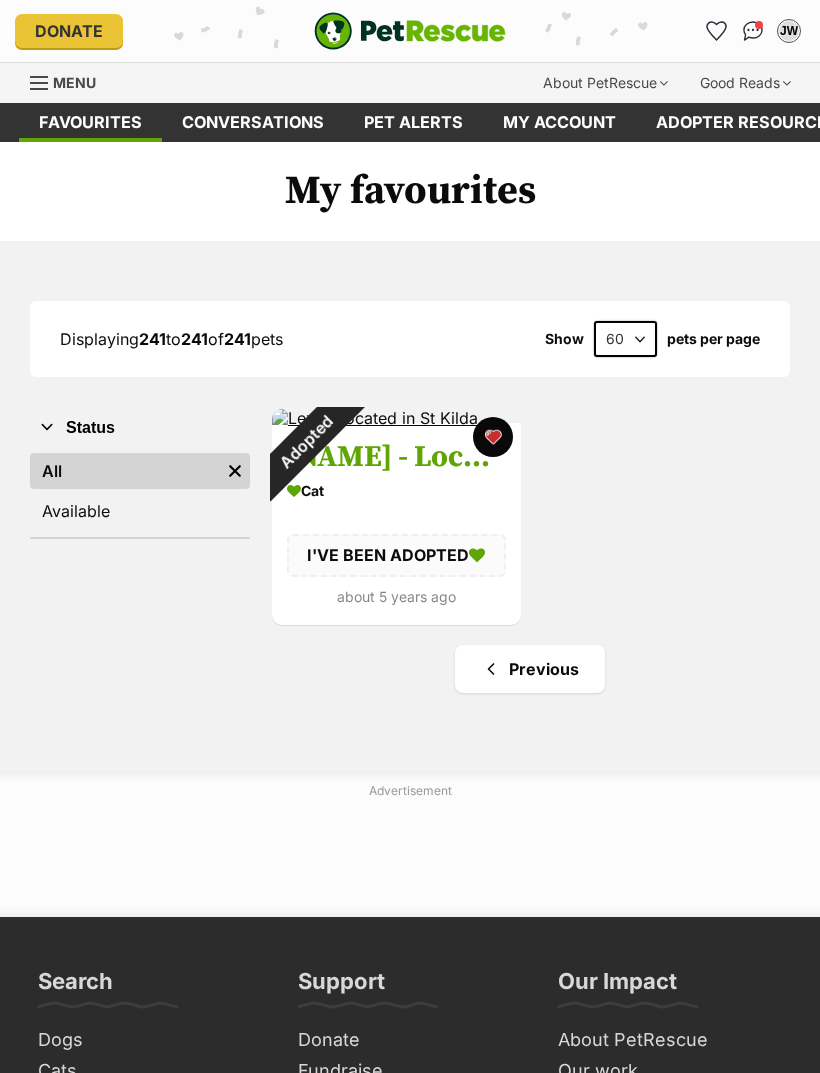 scroll, scrollTop: 0, scrollLeft: 0, axis: both 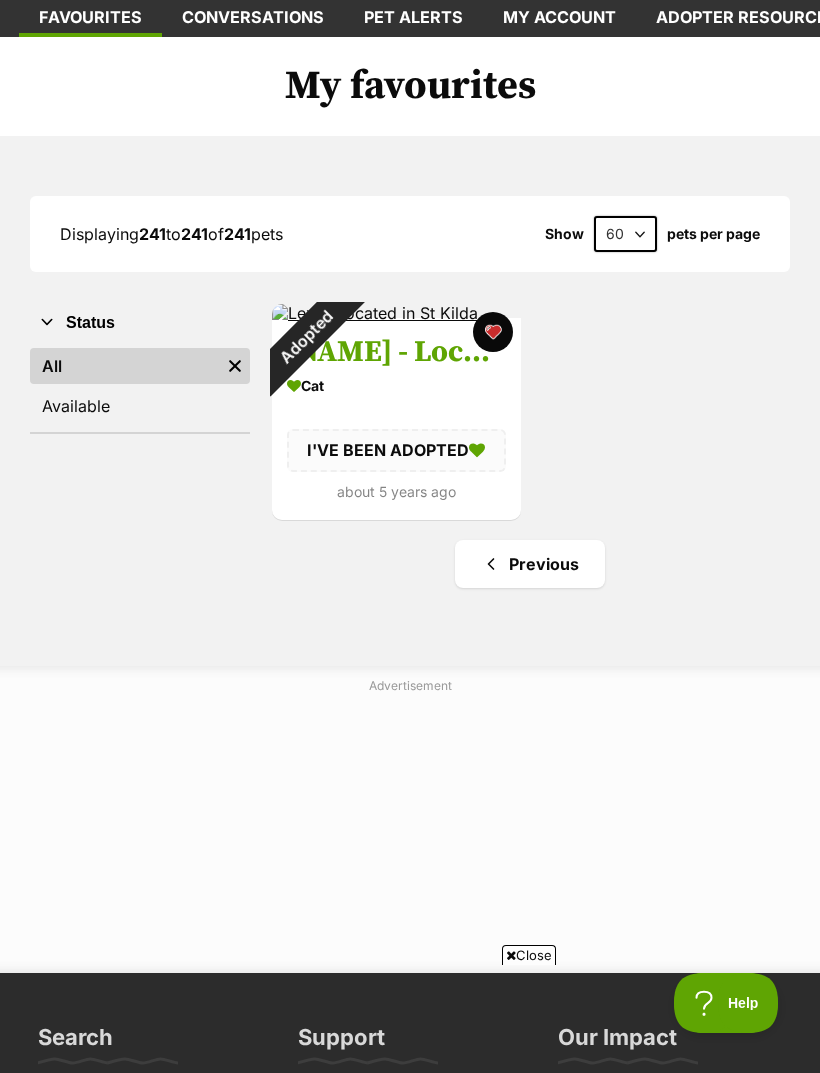 click on "Previous" at bounding box center (530, 564) 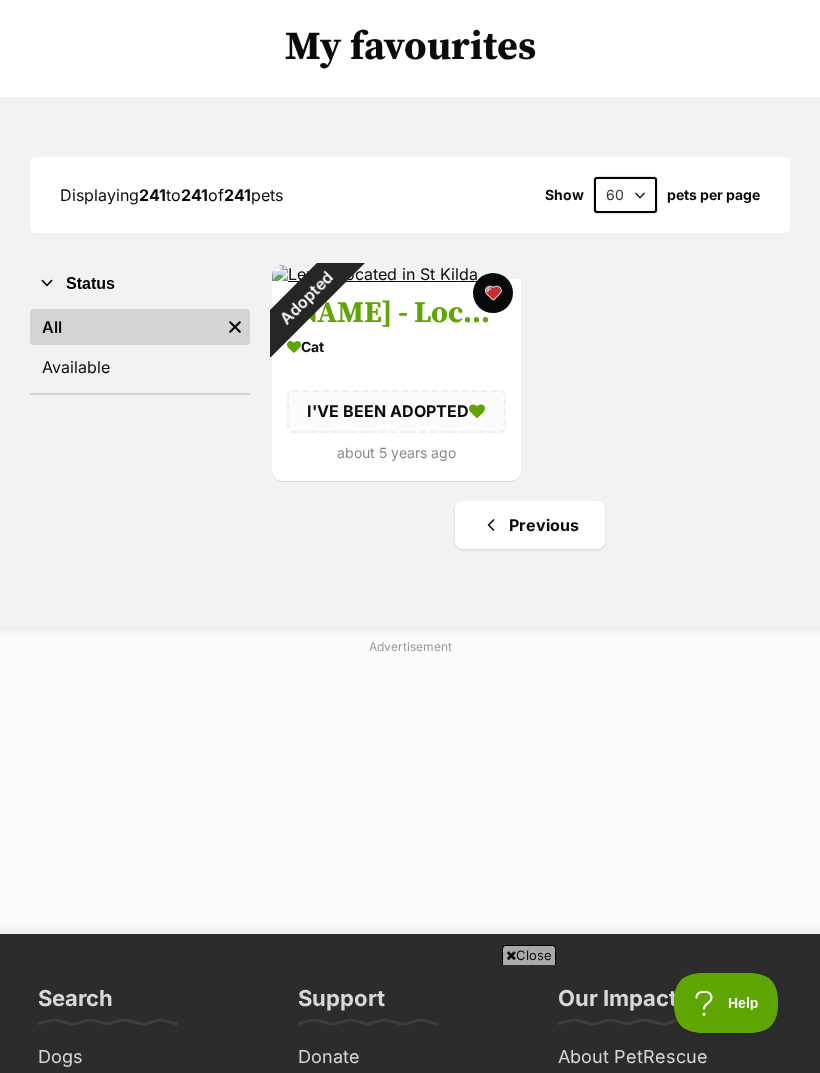 scroll, scrollTop: 143, scrollLeft: 0, axis: vertical 